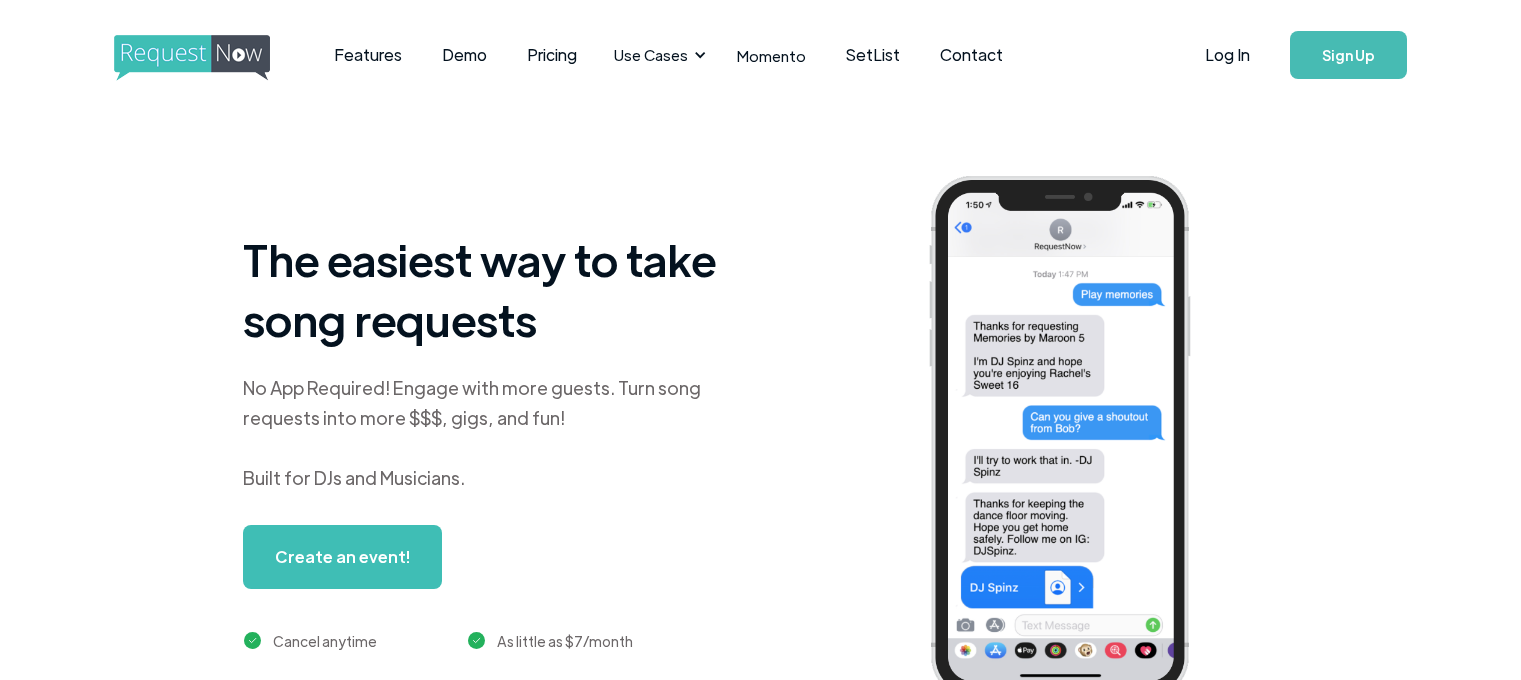 scroll, scrollTop: 0, scrollLeft: 0, axis: both 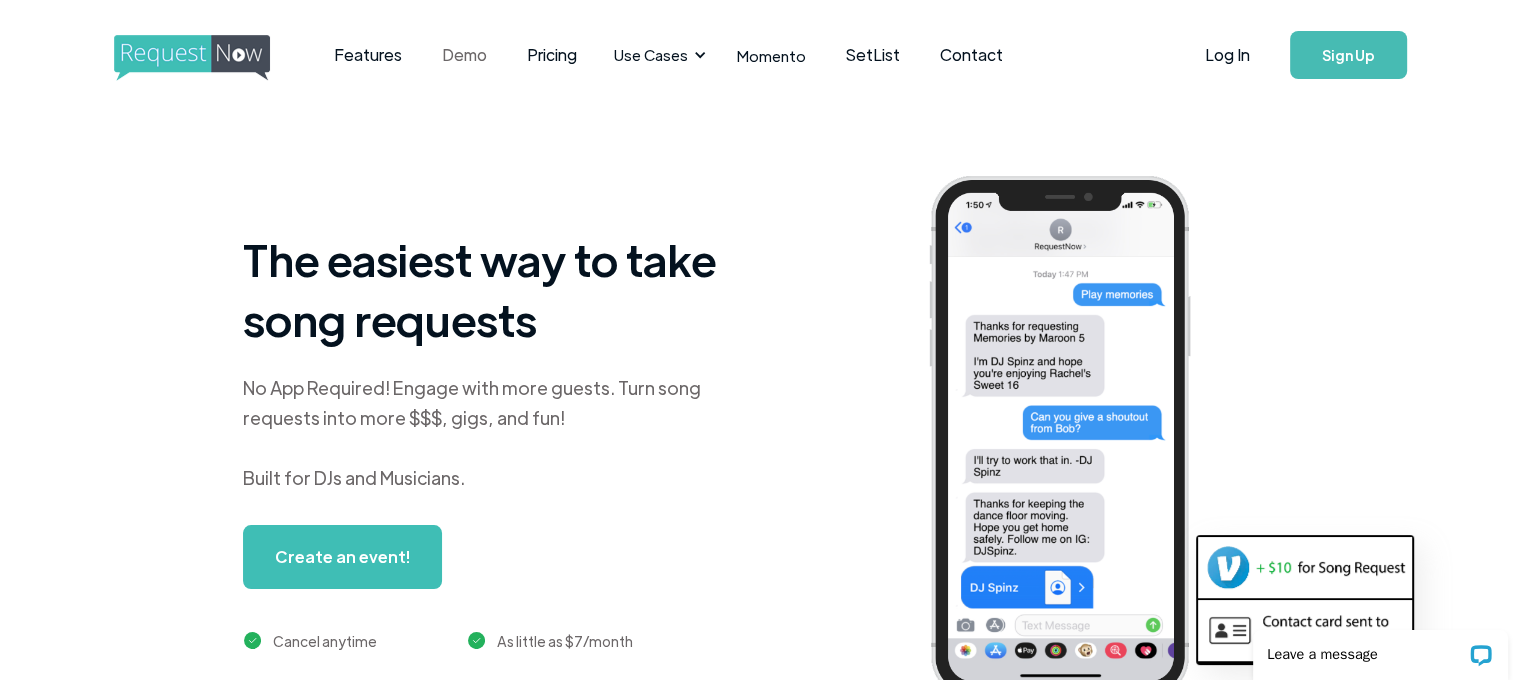click on "Demo" at bounding box center (464, 55) 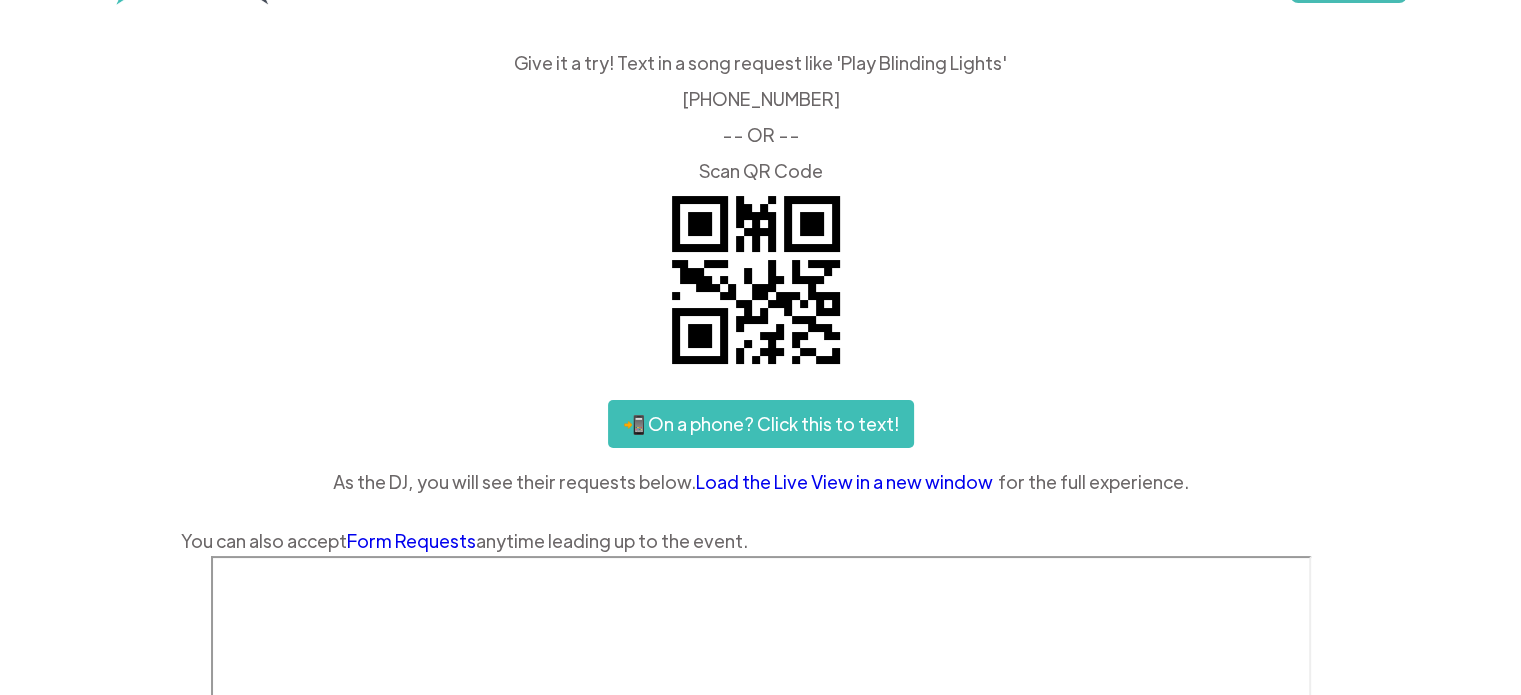 scroll, scrollTop: 0, scrollLeft: 0, axis: both 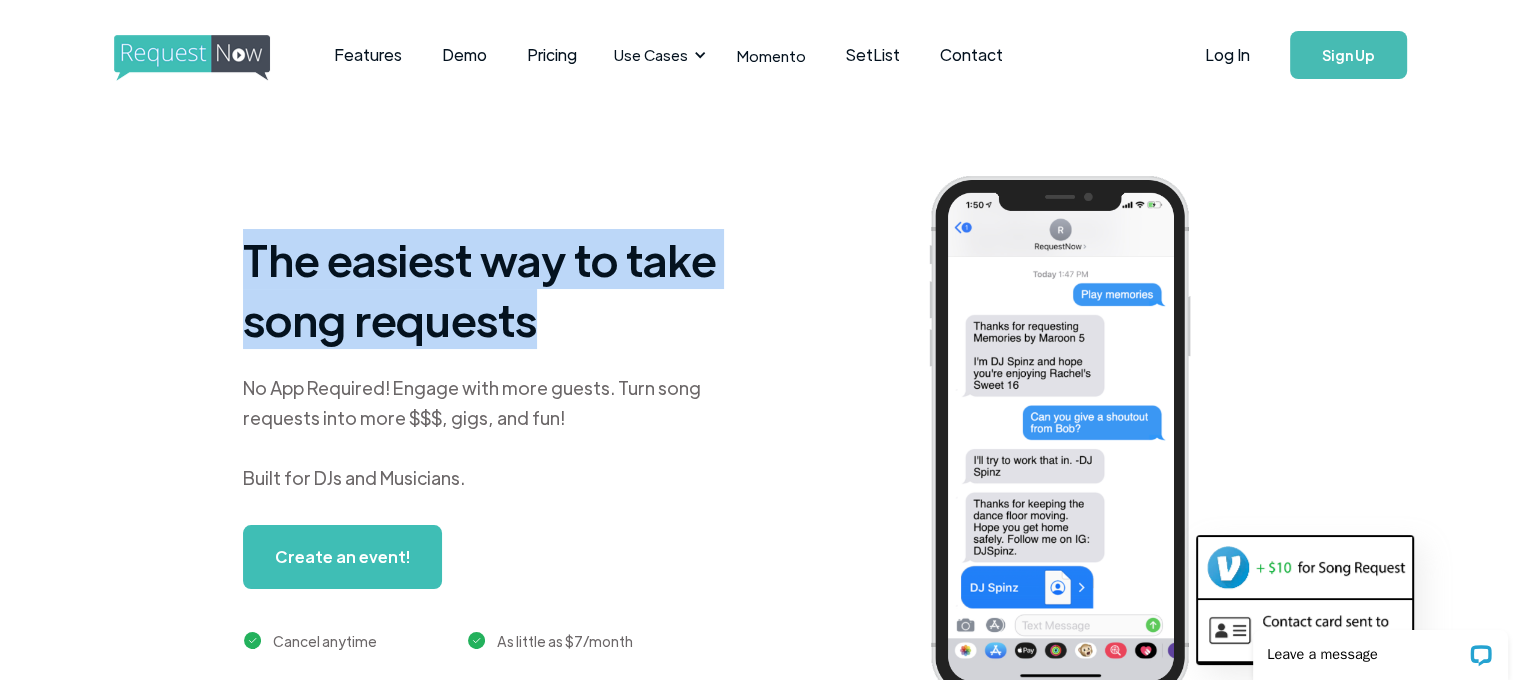 drag, startPoint x: 272, startPoint y: 261, endPoint x: 632, endPoint y: 304, distance: 362.55896 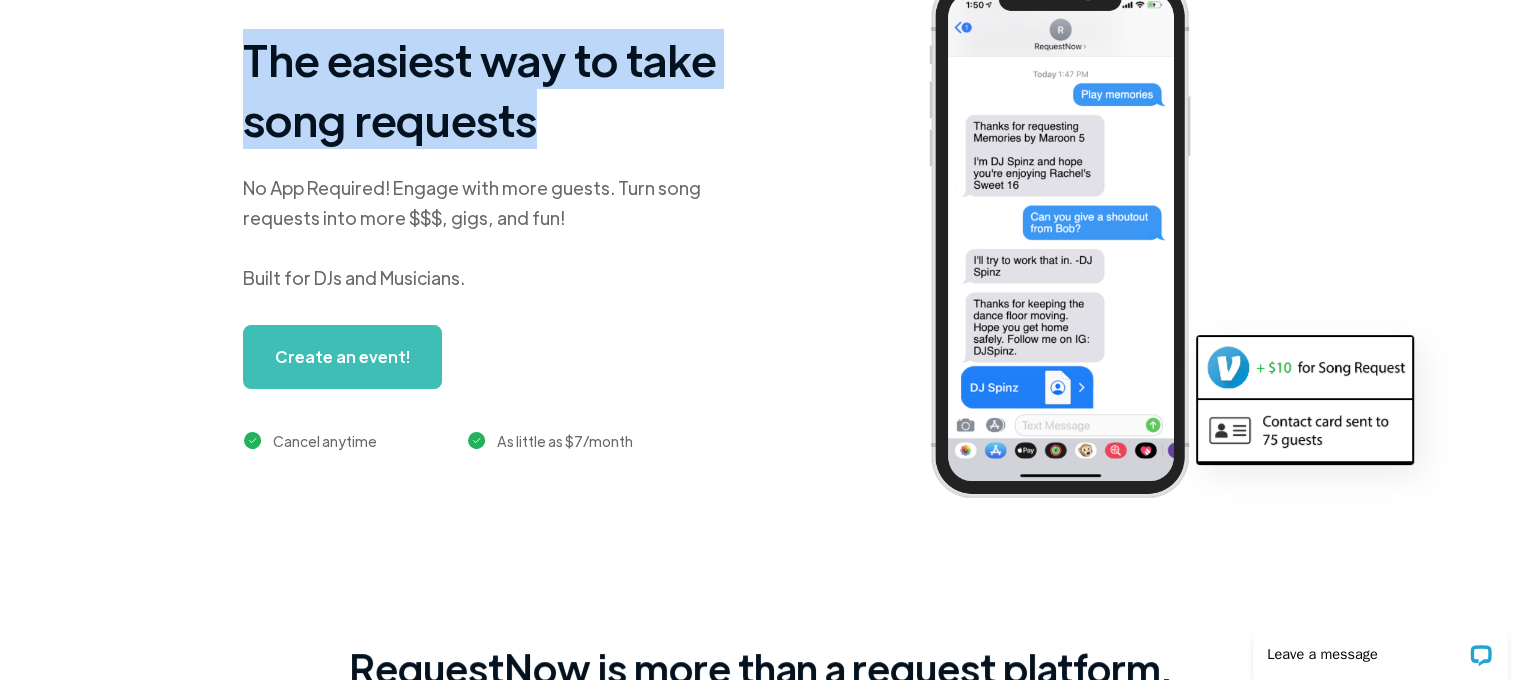 scroll, scrollTop: 0, scrollLeft: 0, axis: both 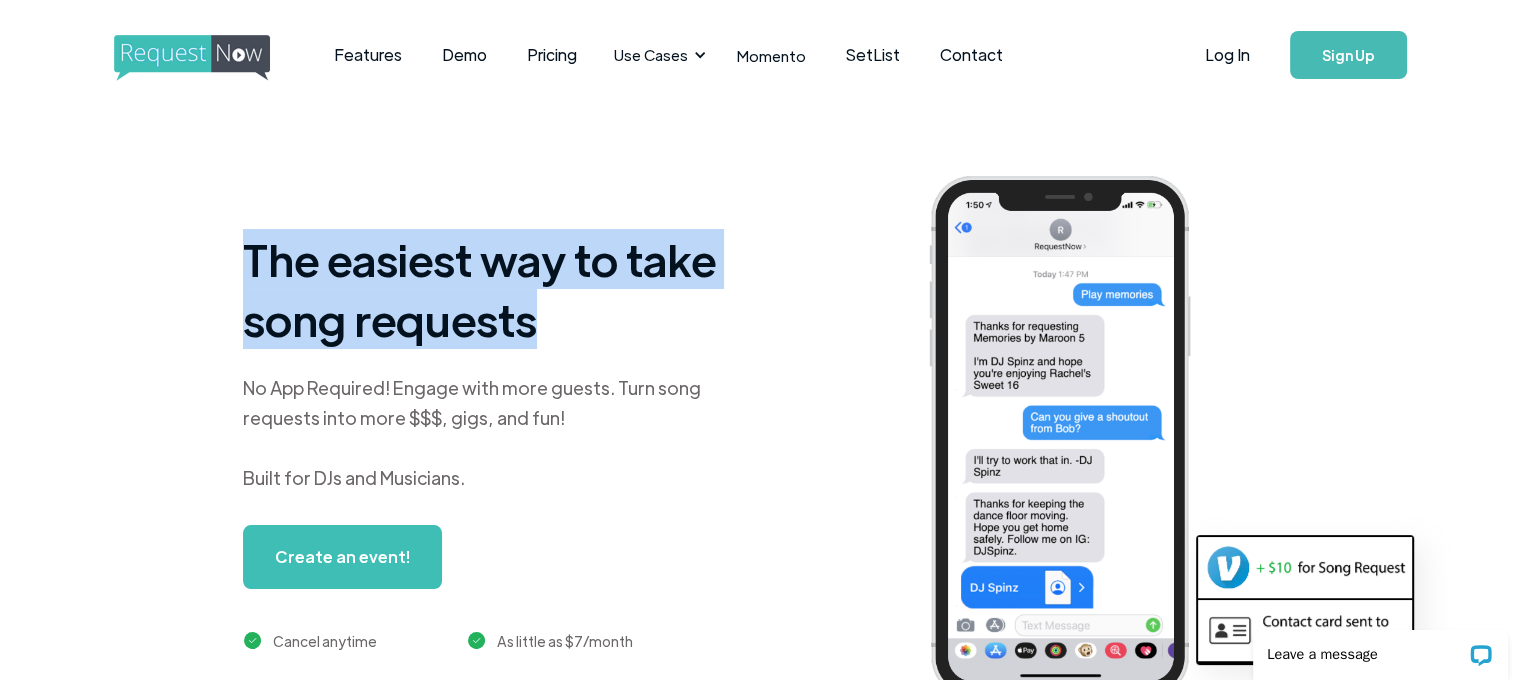 click on "Sign Up" at bounding box center (1348, 55) 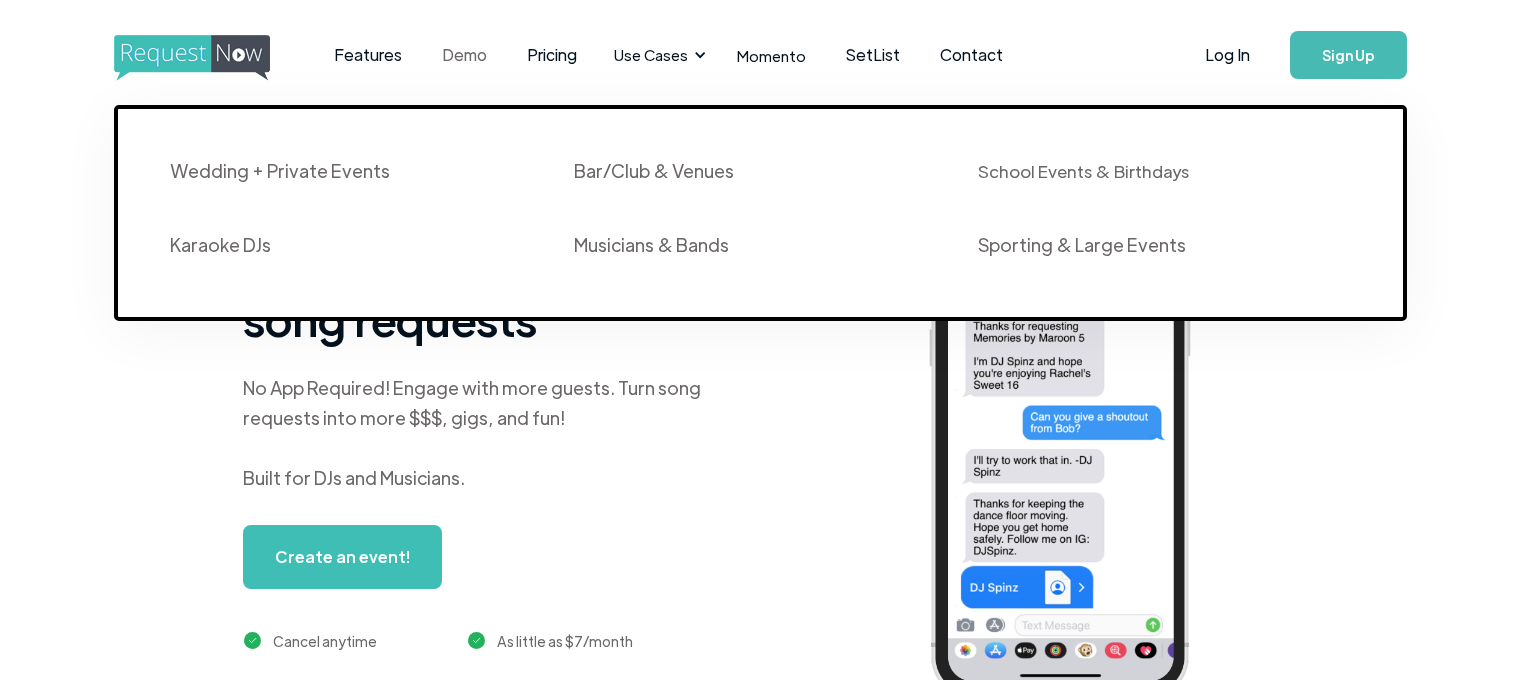 scroll, scrollTop: 0, scrollLeft: 0, axis: both 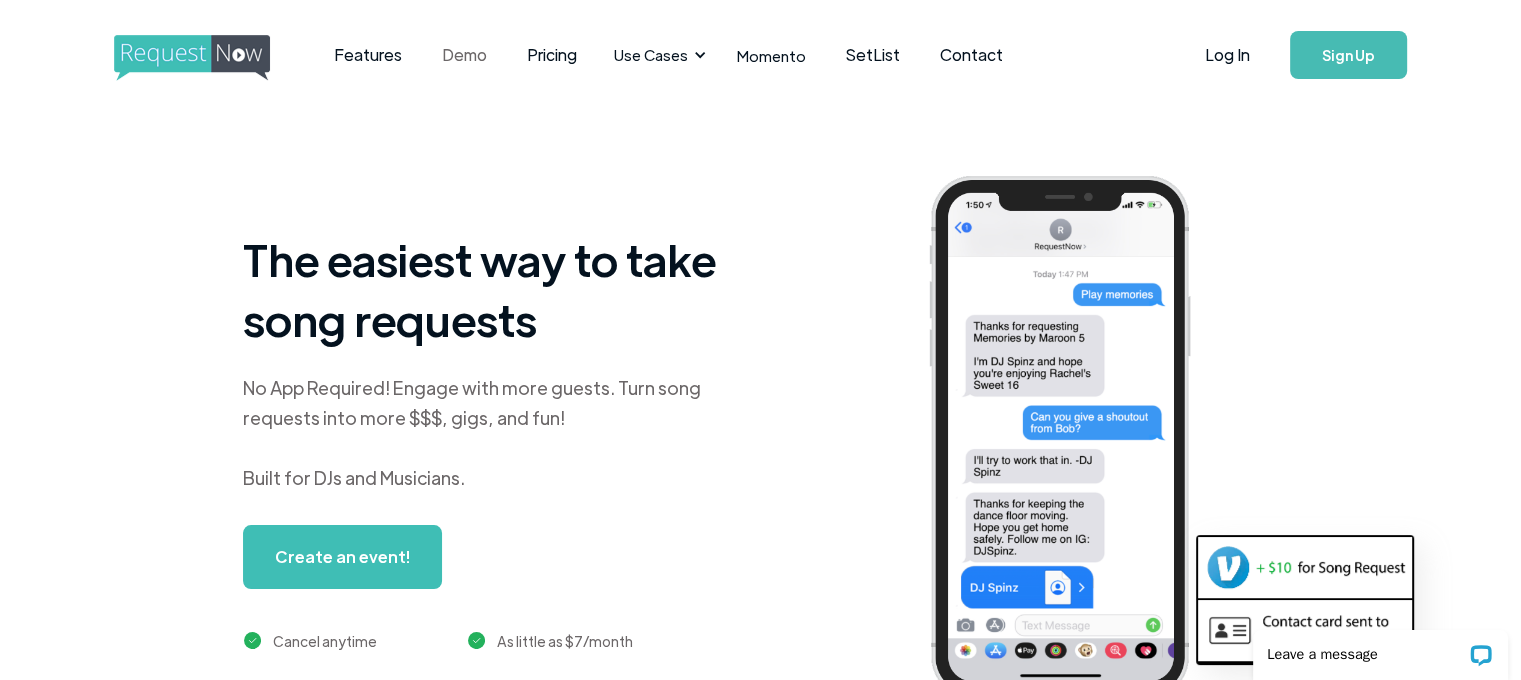 click on "Demo" at bounding box center (464, 55) 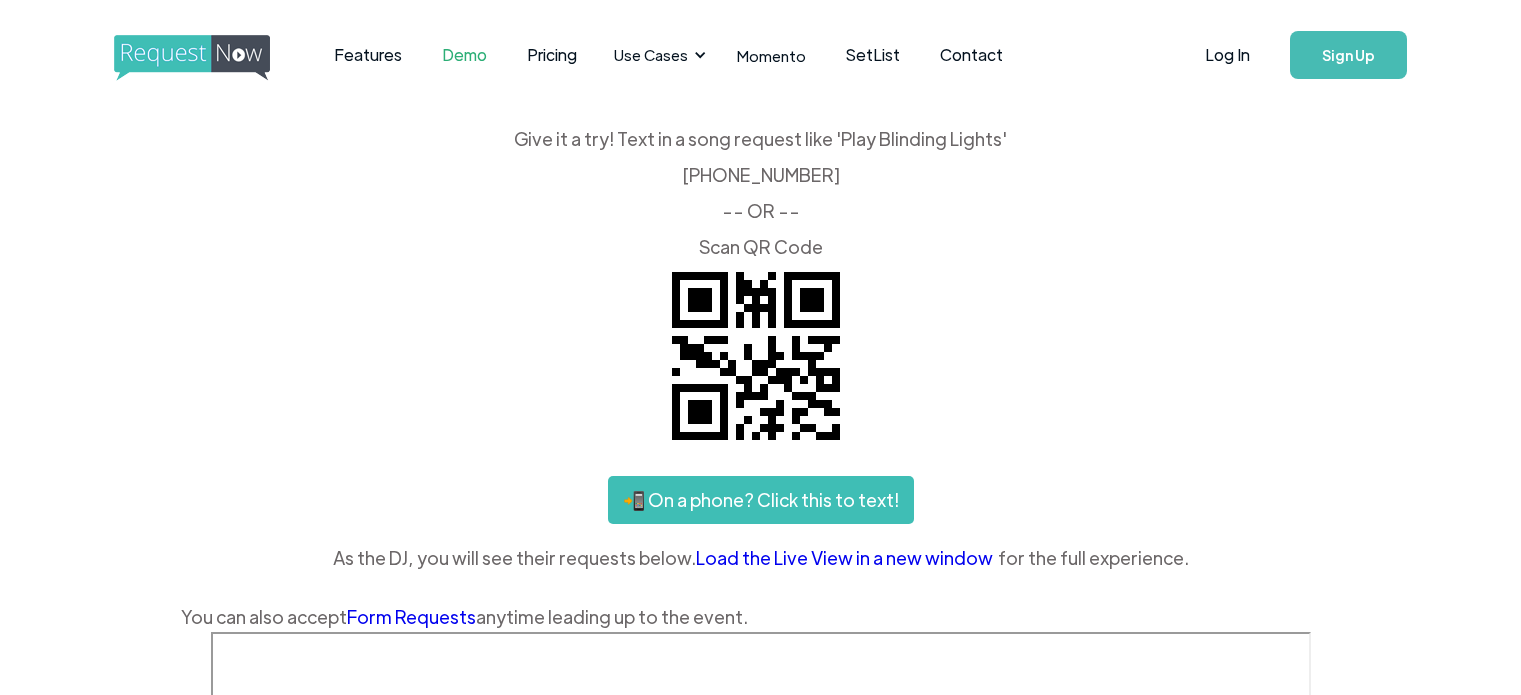 scroll, scrollTop: 0, scrollLeft: 0, axis: both 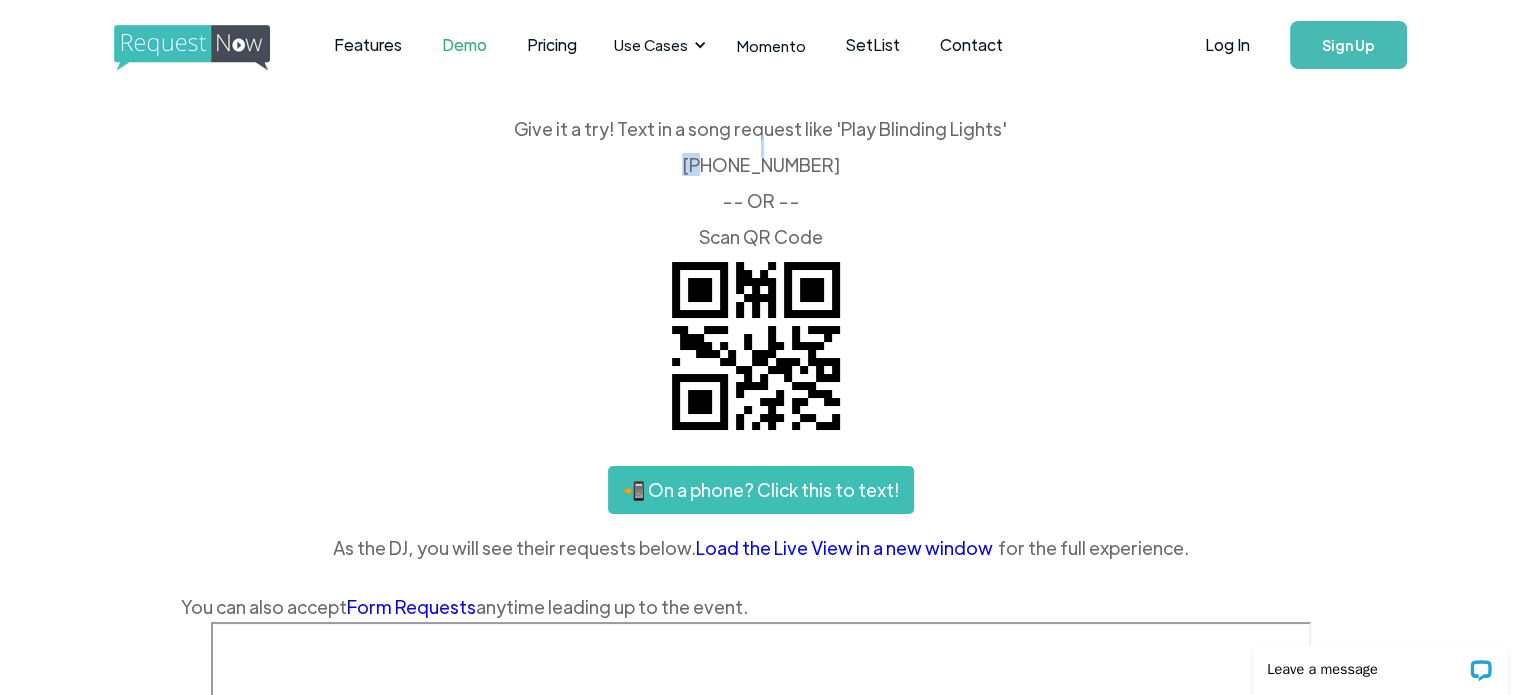 drag, startPoint x: 707, startPoint y: 161, endPoint x: 868, endPoint y: 143, distance: 162.00308 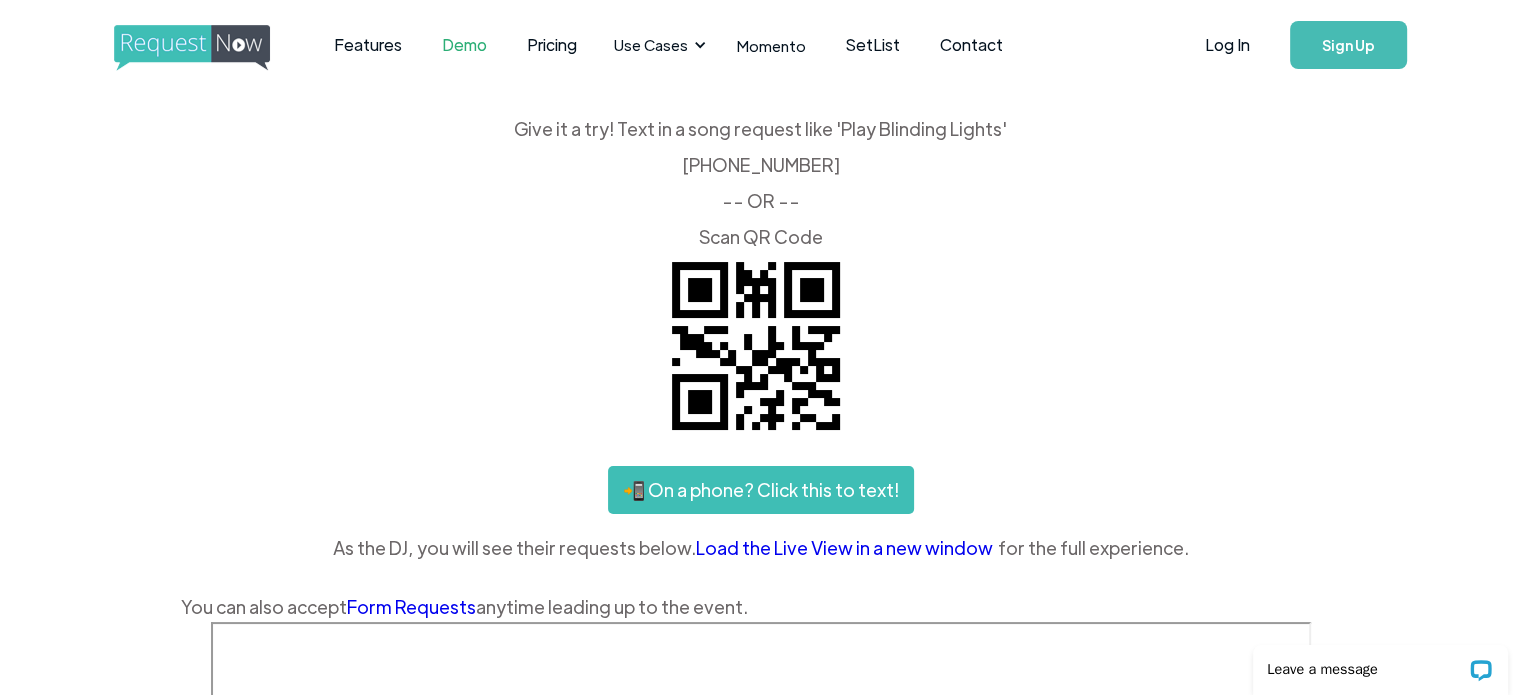 click on "Give it a try! Text in a song request like 'Play Blinding Lights' ‍ (425) 657-3354 -- OR -- ‍ Scan QR Code" at bounding box center [761, 183] 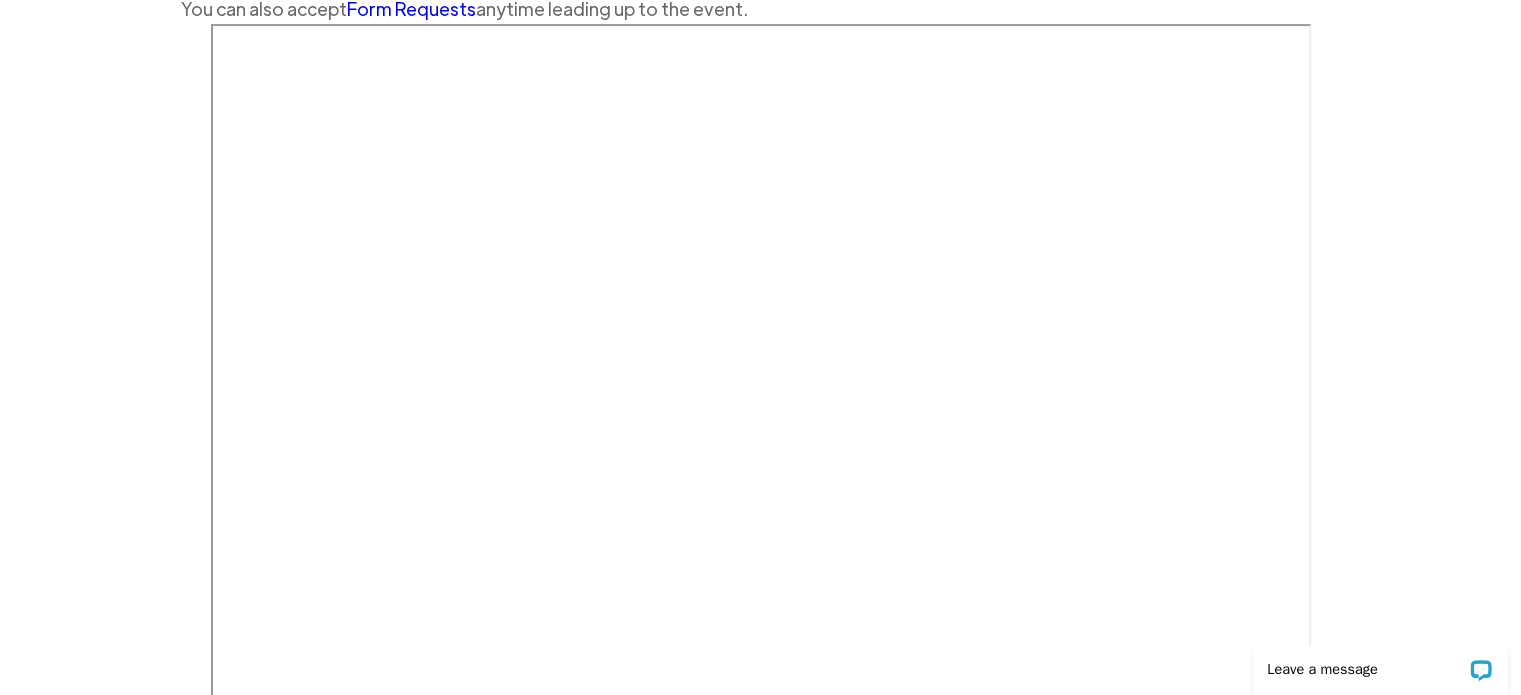 scroll, scrollTop: 510, scrollLeft: 0, axis: vertical 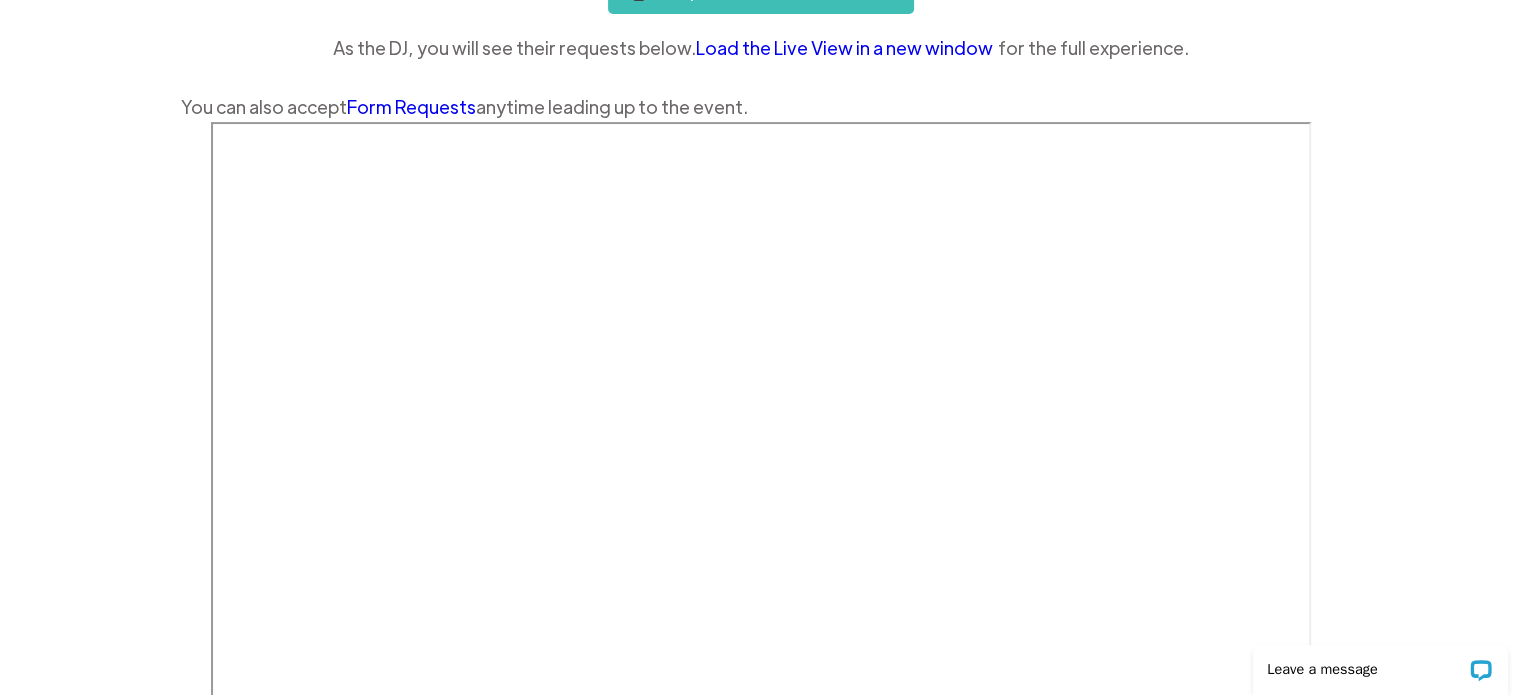 click on "Features Demo Pricing Use Cases Wedding + Private Events Karaoke DJs Bar/Club & Venues Musicians & Bands School Events & Birthdays Sporting & Large Events Momento SetList Contact Log In Sign Up Features Demo Pricing Use Cases Weddings & Private Events Bar/Club &Venues School Dances, Mitzvahs & Birthdays Karaoke  Radio DJs Contactless requests Photo Wall SetList Contact Sign In/Register Sign In/Register Give it a try! Text in a song request like 'Play Blinding Lights' ‍ (425) 657-3354 -- OR -- ‍ Scan QR Code  📲 On a phone? Click this to text! As the DJ, you will see their requests below.   Load the Live View in a new window  for the full experience.  You can also accept  Form Requests  anytime leading up to the event." at bounding box center (760, 262) 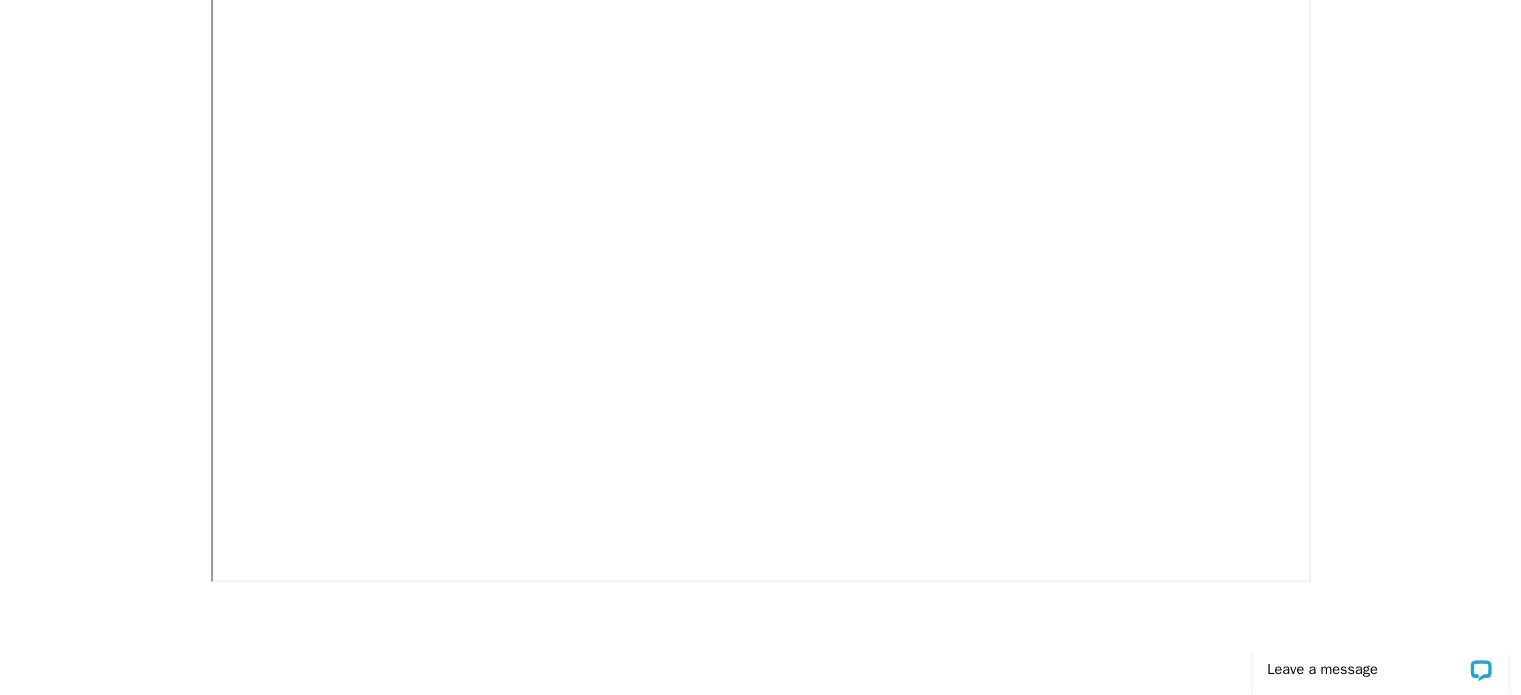 scroll, scrollTop: 510, scrollLeft: 0, axis: vertical 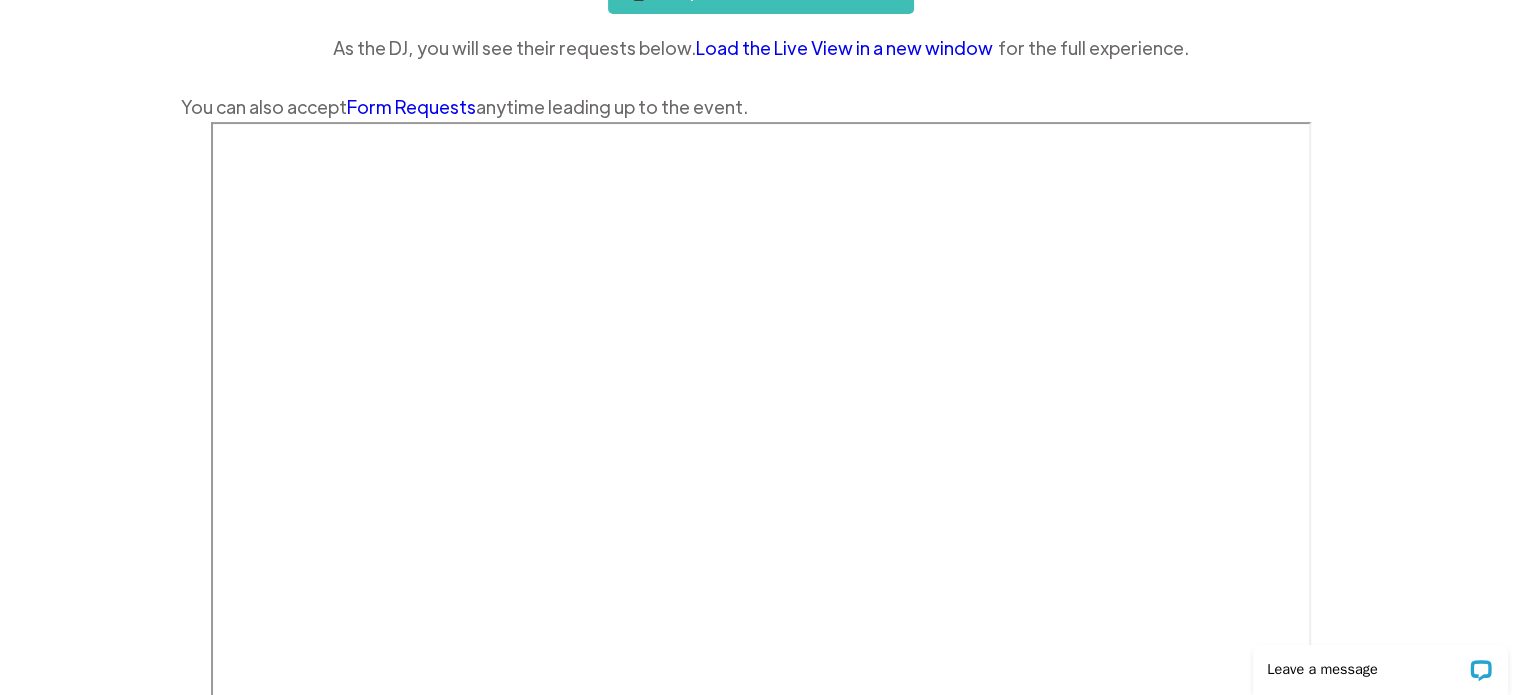 click at bounding box center (761, 506) 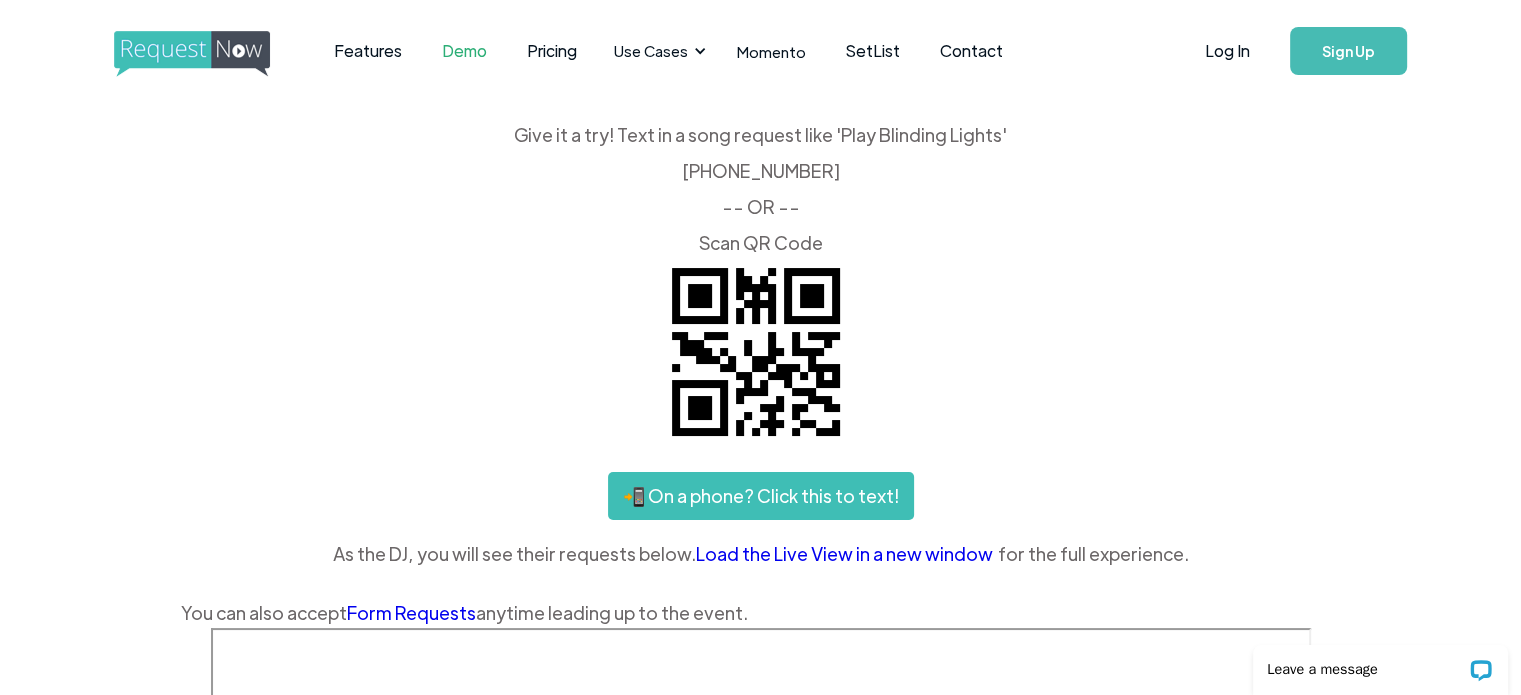 scroll, scrollTop: 0, scrollLeft: 0, axis: both 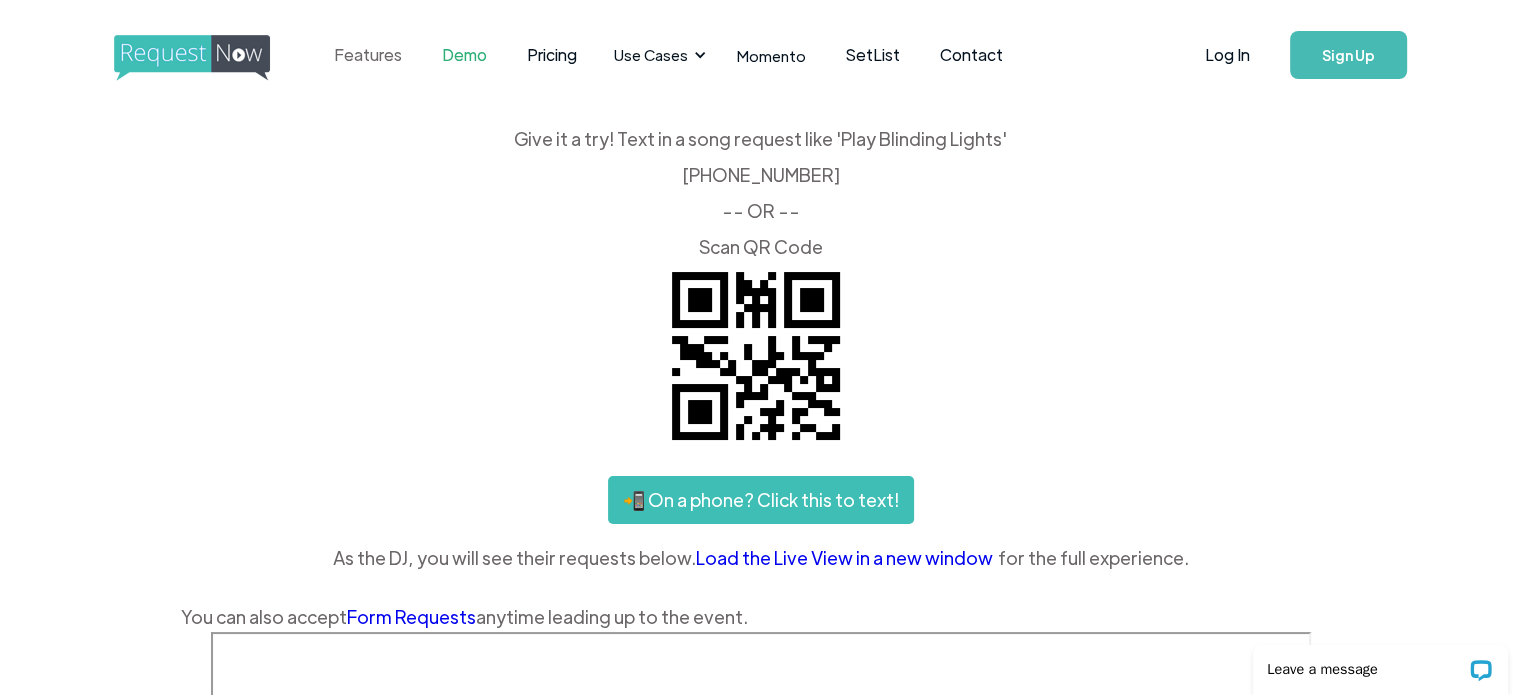 click on "Features" at bounding box center [368, 55] 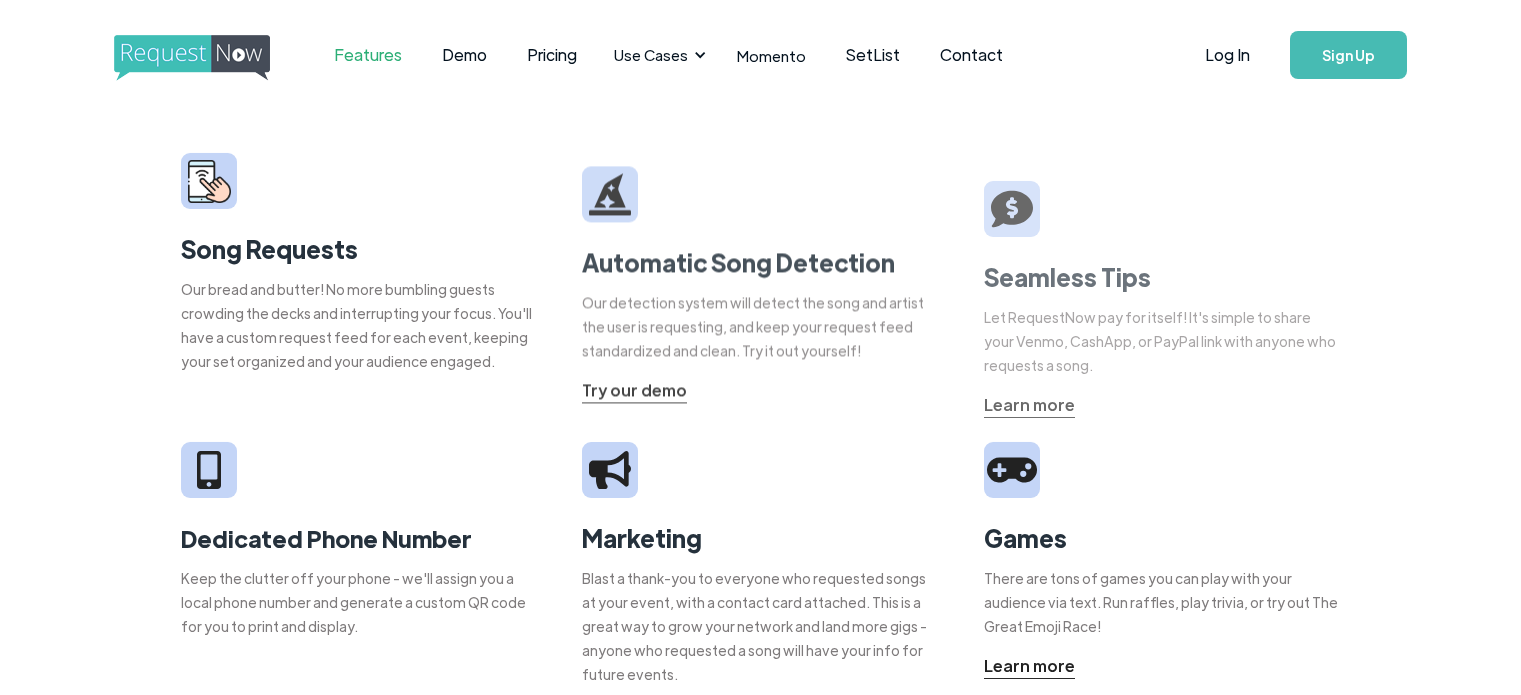 scroll, scrollTop: 0, scrollLeft: 0, axis: both 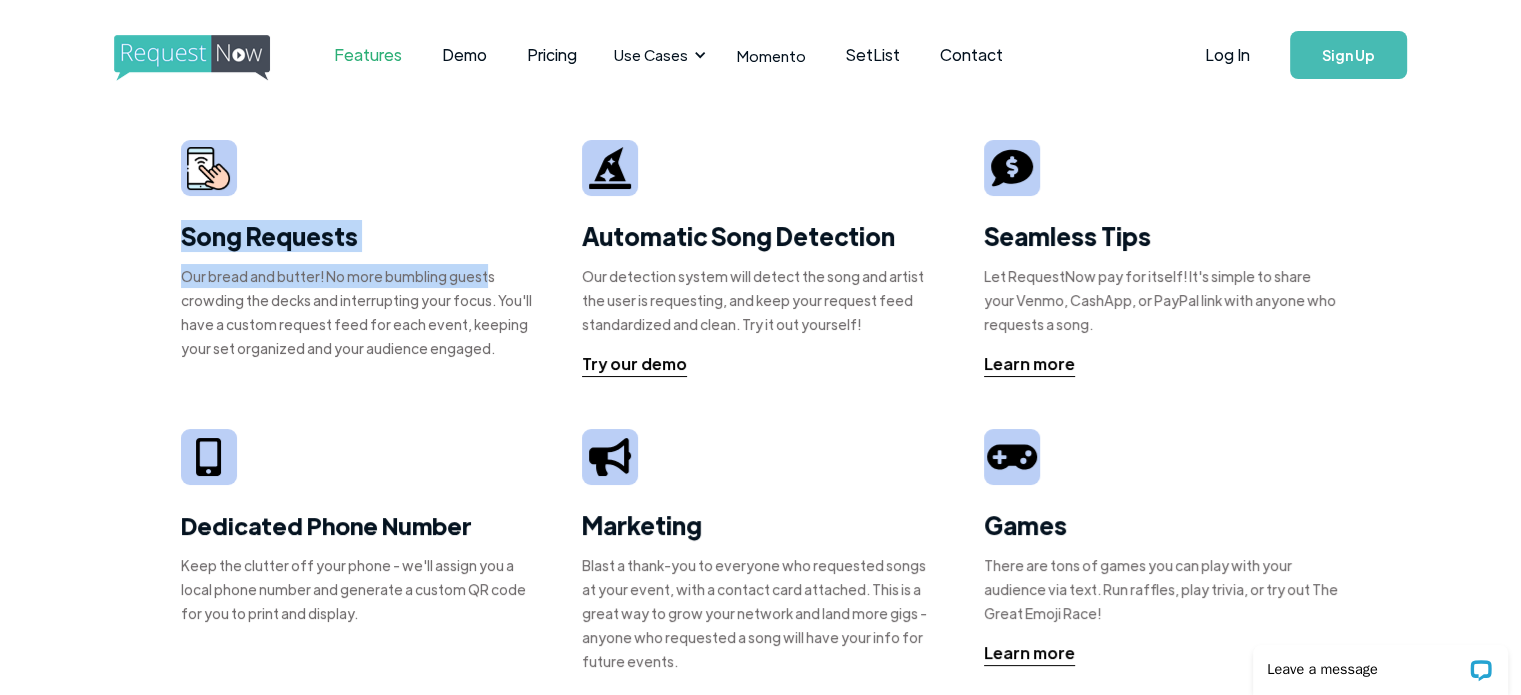 drag, startPoint x: 151, startPoint y: 225, endPoint x: 476, endPoint y: 283, distance: 330.13483 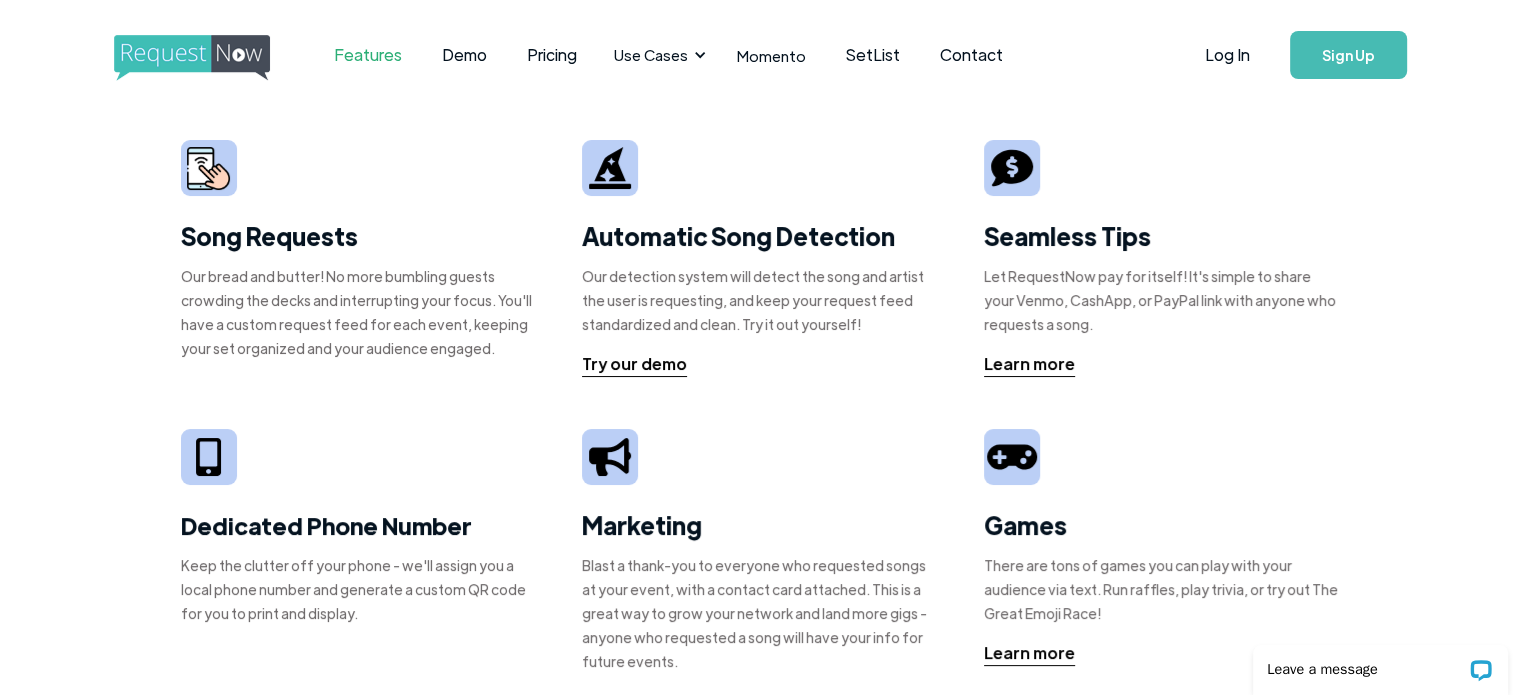 click on "Song Requests Our bread and butter! No more bumbling guests crowding the decks and interrupting your focus. You'll have a custom request feed for each event, keeping your set organized and your audience engaged. Automatic Song Detection Our detection system will detect the song and artist the user is requesting, and keep your request feed standardized and clean. Try it out yourself!  Try our demo Seamless Tips Let RequestNow pay for itself! It's simple to share your Venmo, CashApp, or PayPal link with anyone who requests a song.  Learn more Dedicated Phone Number Keep the clutter off your phone - we'll assign you a local phone number and generate a custom QR code for you to print and display. Marketing Blast a thank-you to everyone who requested songs at your event, with a contact card attached. This is a great way to grow your network and land more gigs - anyone who requested a song will have your info for future events. Learn more Games Learn more Canned Replies Photo Wall Learn more SetList Learn more" at bounding box center [761, 677] 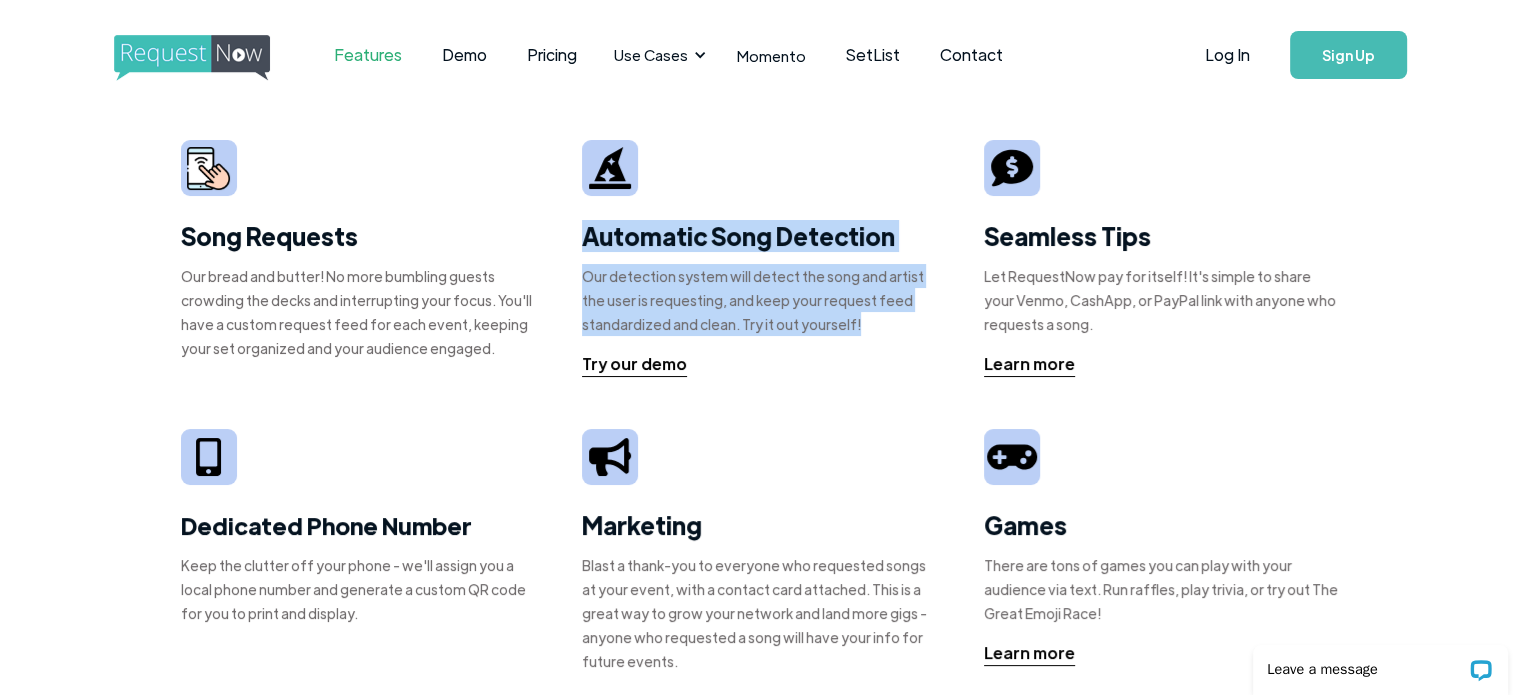 drag, startPoint x: 564, startPoint y: 231, endPoint x: 872, endPoint y: 336, distance: 325.4059 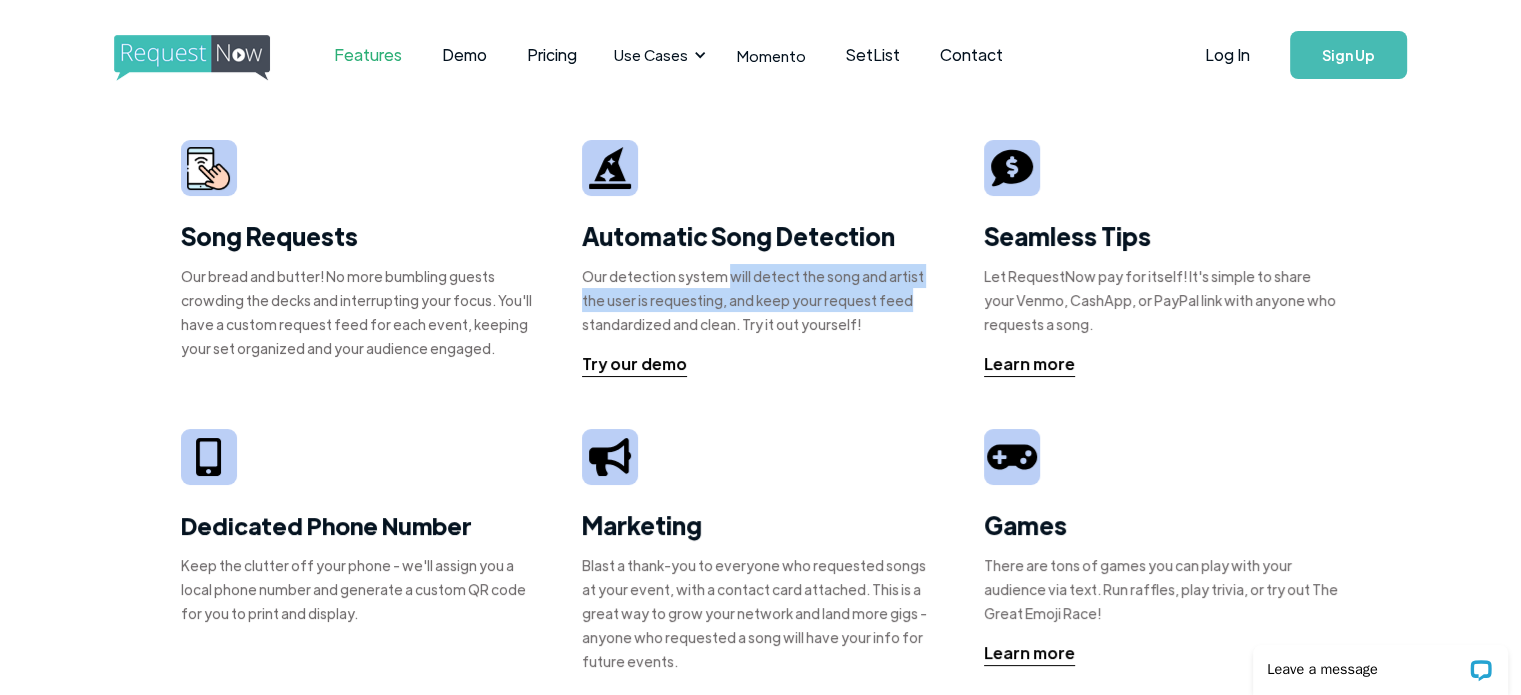 drag, startPoint x: 724, startPoint y: 269, endPoint x: 919, endPoint y: 308, distance: 198.86176 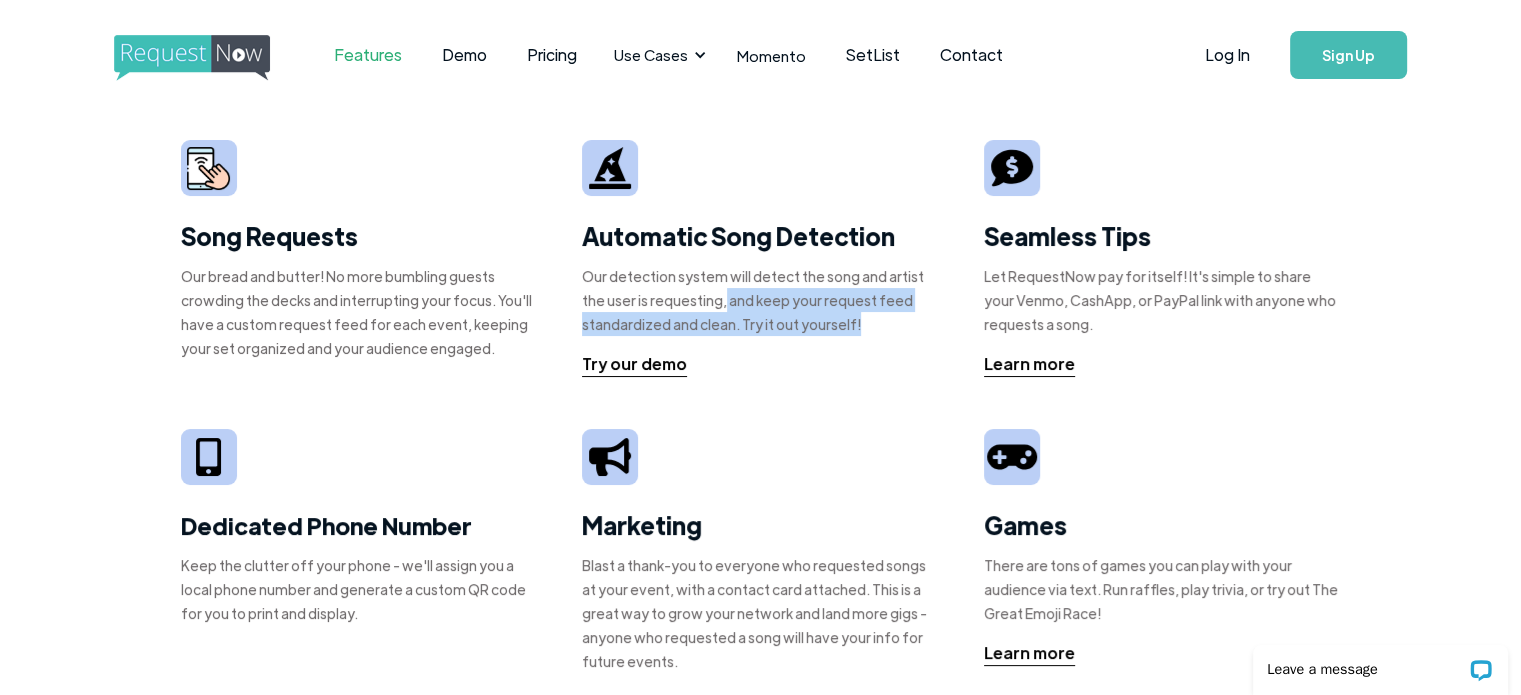 drag, startPoint x: 696, startPoint y: 307, endPoint x: 873, endPoint y: 327, distance: 178.12636 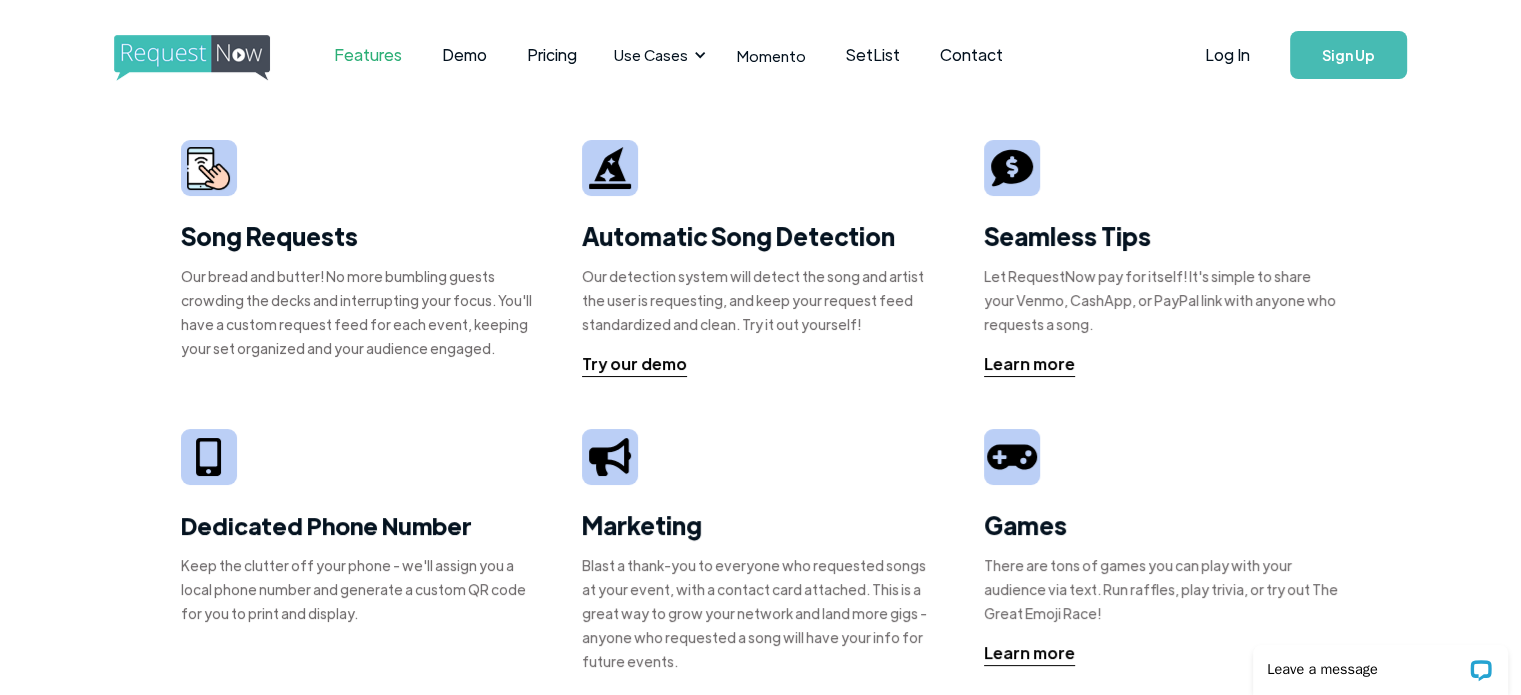 click on "Seamless Tips" at bounding box center [1067, 235] 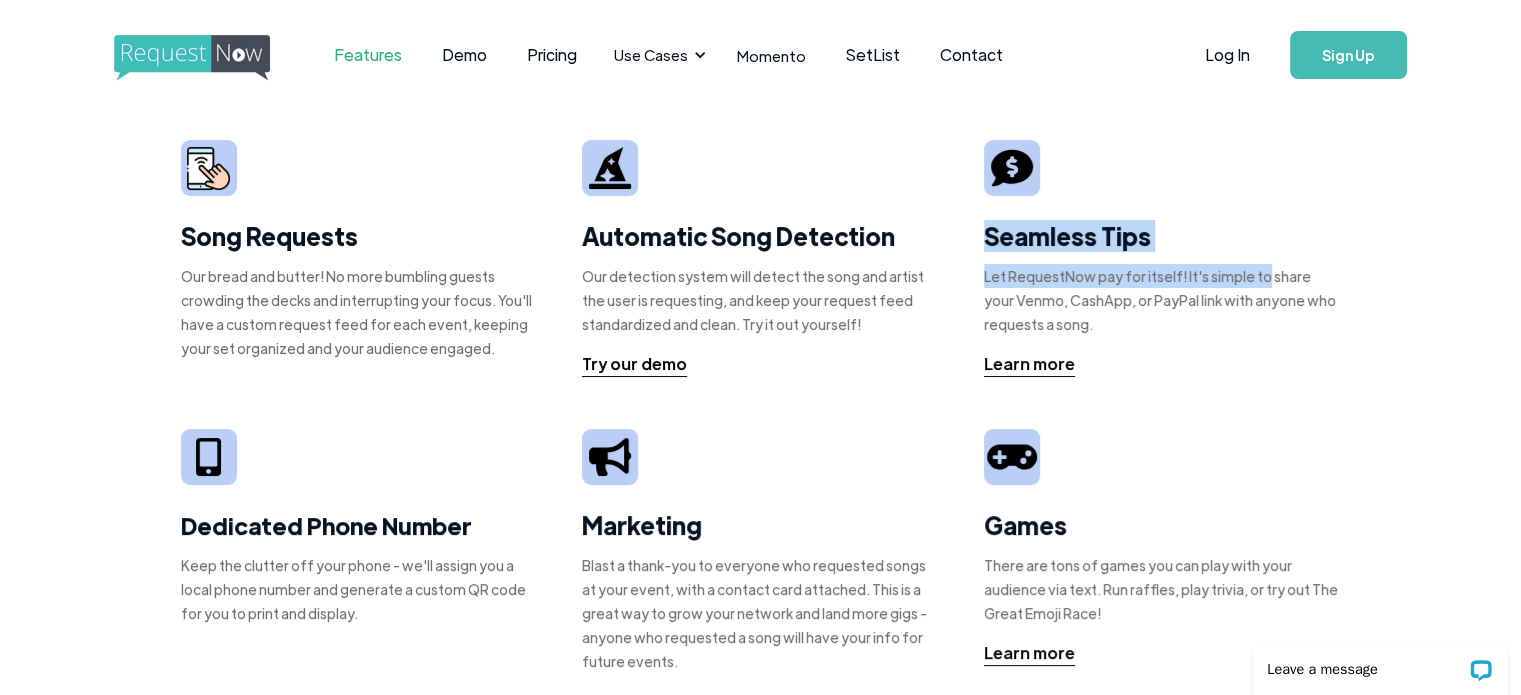 drag, startPoint x: 982, startPoint y: 239, endPoint x: 1229, endPoint y: 266, distance: 248.47133 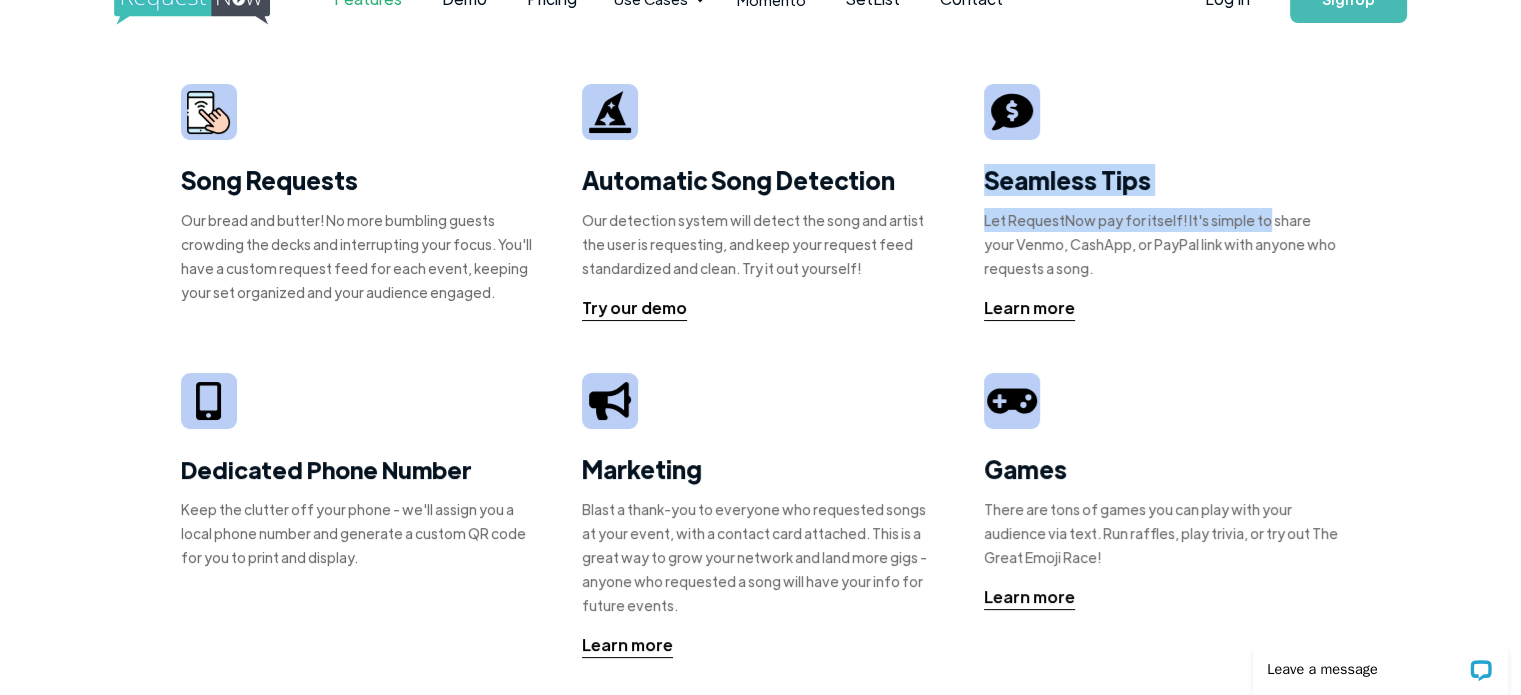 scroll, scrollTop: 200, scrollLeft: 0, axis: vertical 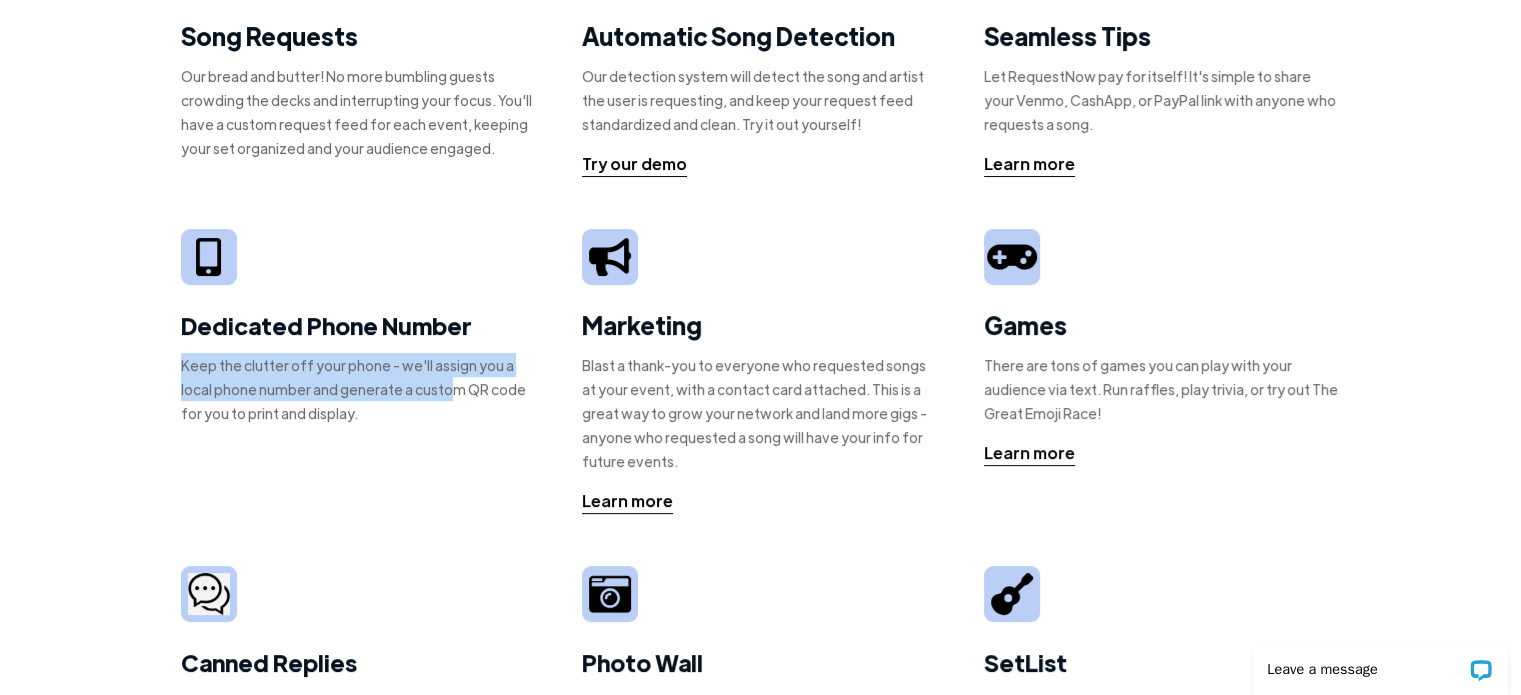 drag, startPoint x: 179, startPoint y: 369, endPoint x: 408, endPoint y: 398, distance: 230.82893 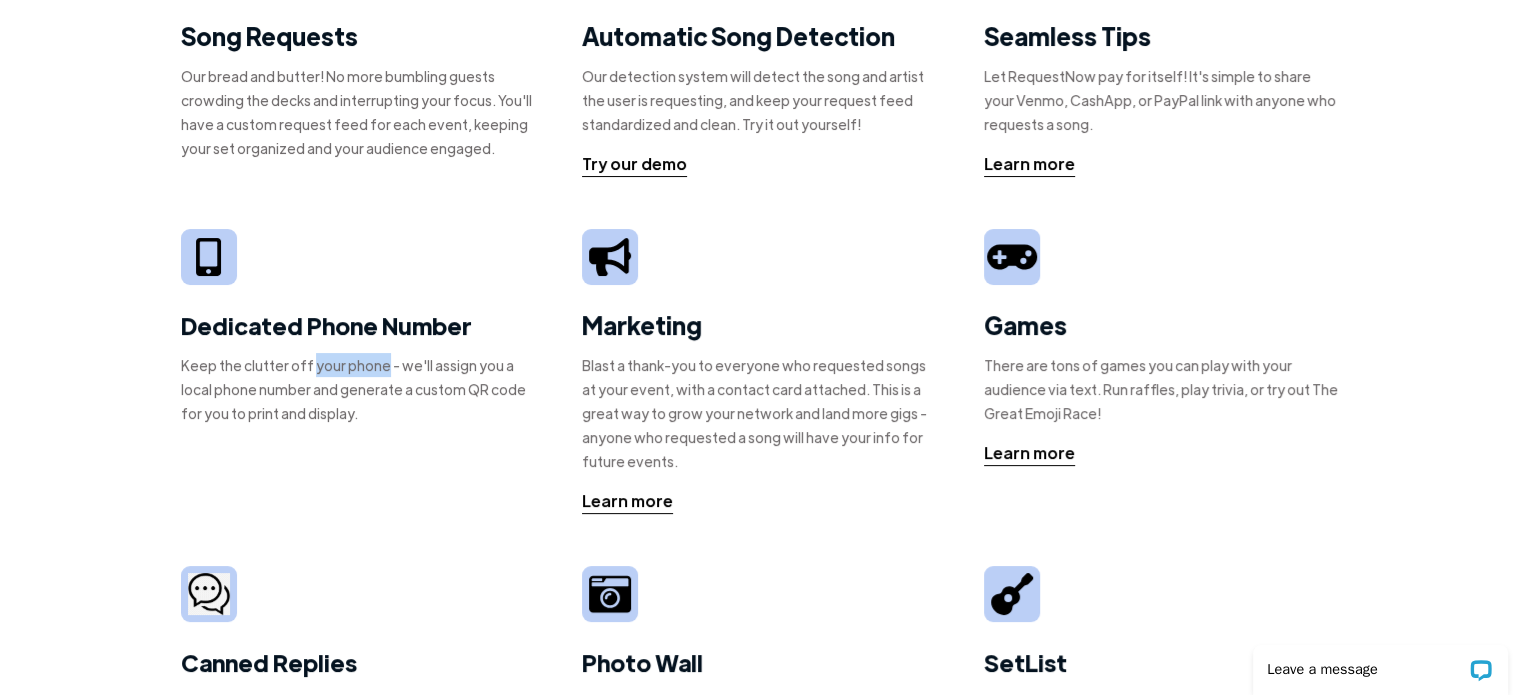 drag, startPoint x: 307, startPoint y: 363, endPoint x: 379, endPoint y: 363, distance: 72 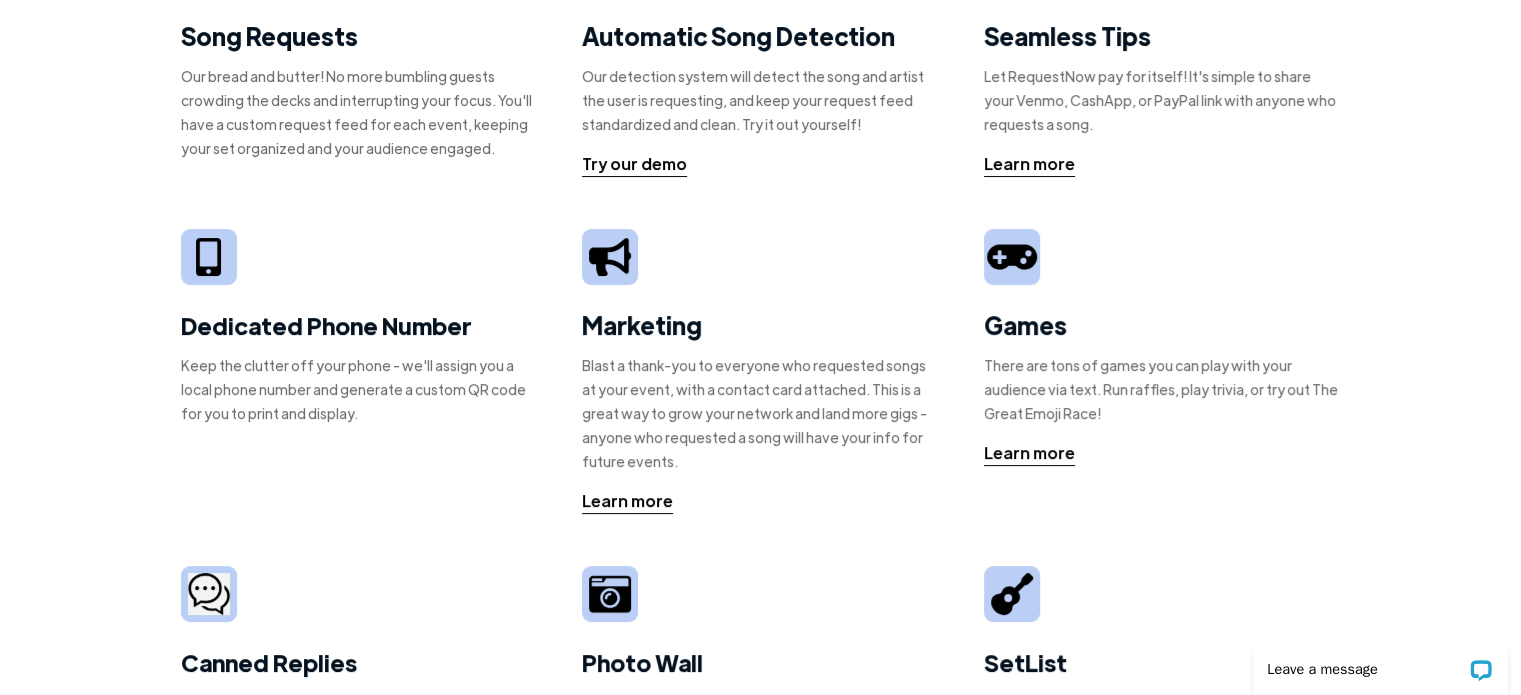 click on "Keep the clutter off your phone - we'll assign you a local phone number and generate a custom QR code for you to print and display." at bounding box center (359, 389) 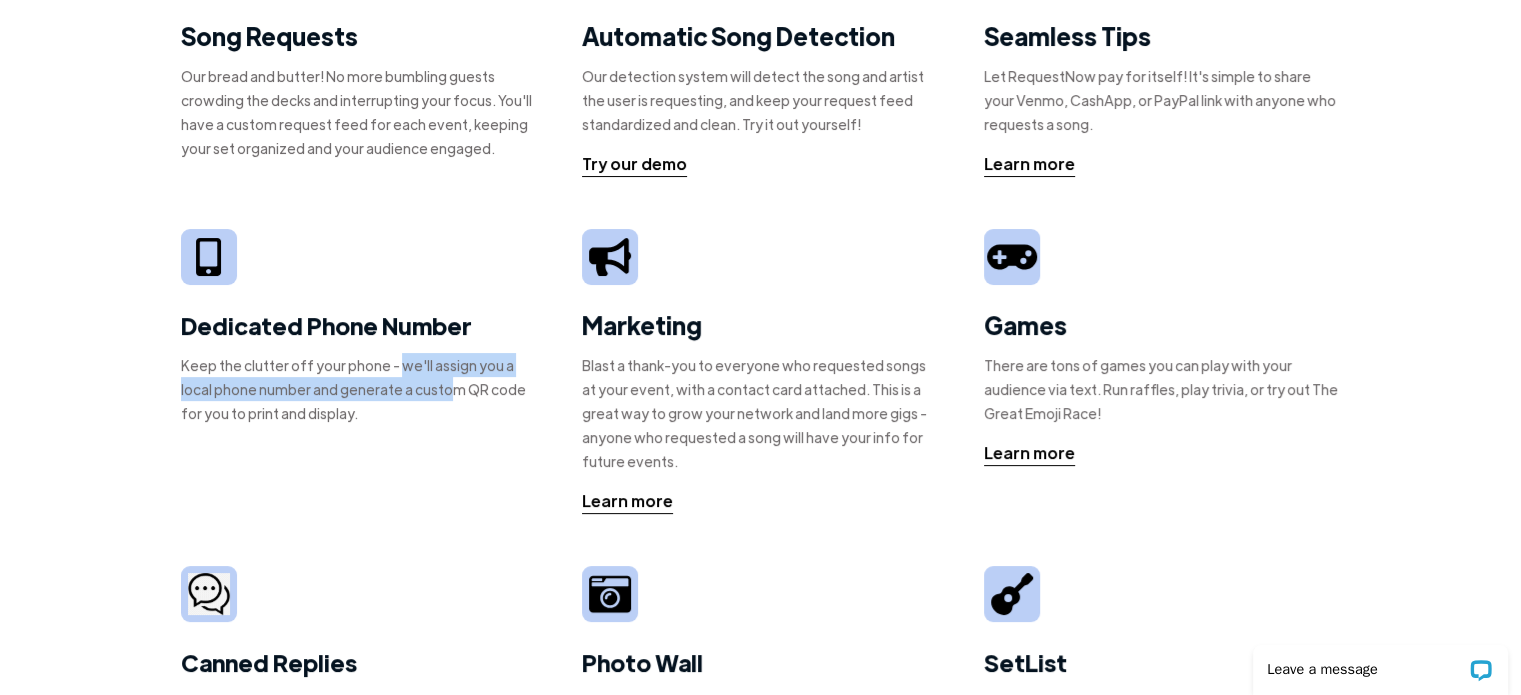 drag, startPoint x: 390, startPoint y: 357, endPoint x: 406, endPoint y: 399, distance: 44.94441 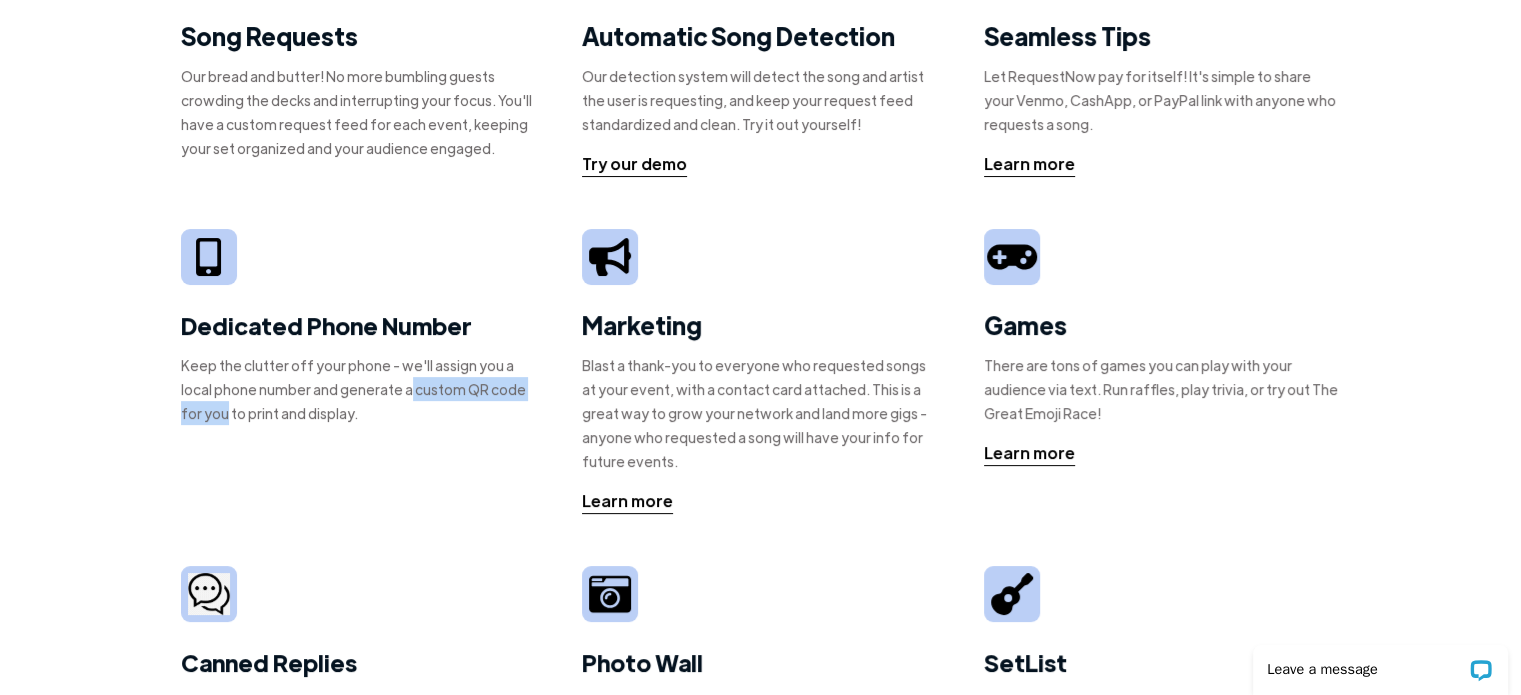 drag, startPoint x: 382, startPoint y: 386, endPoint x: 530, endPoint y: 401, distance: 148.7582 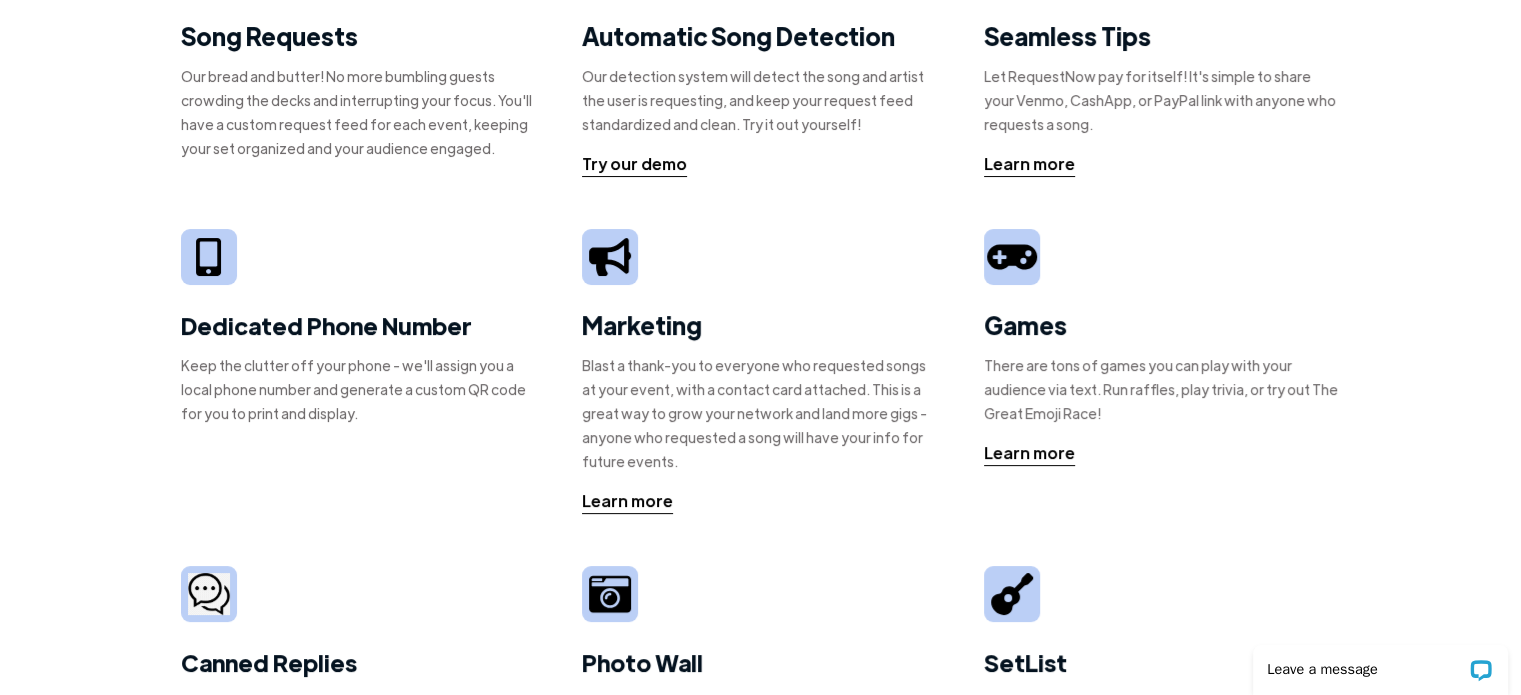 click on "Keep the clutter off your phone - we'll assign you a local phone number and generate a custom QR code for you to print and display." at bounding box center (359, 389) 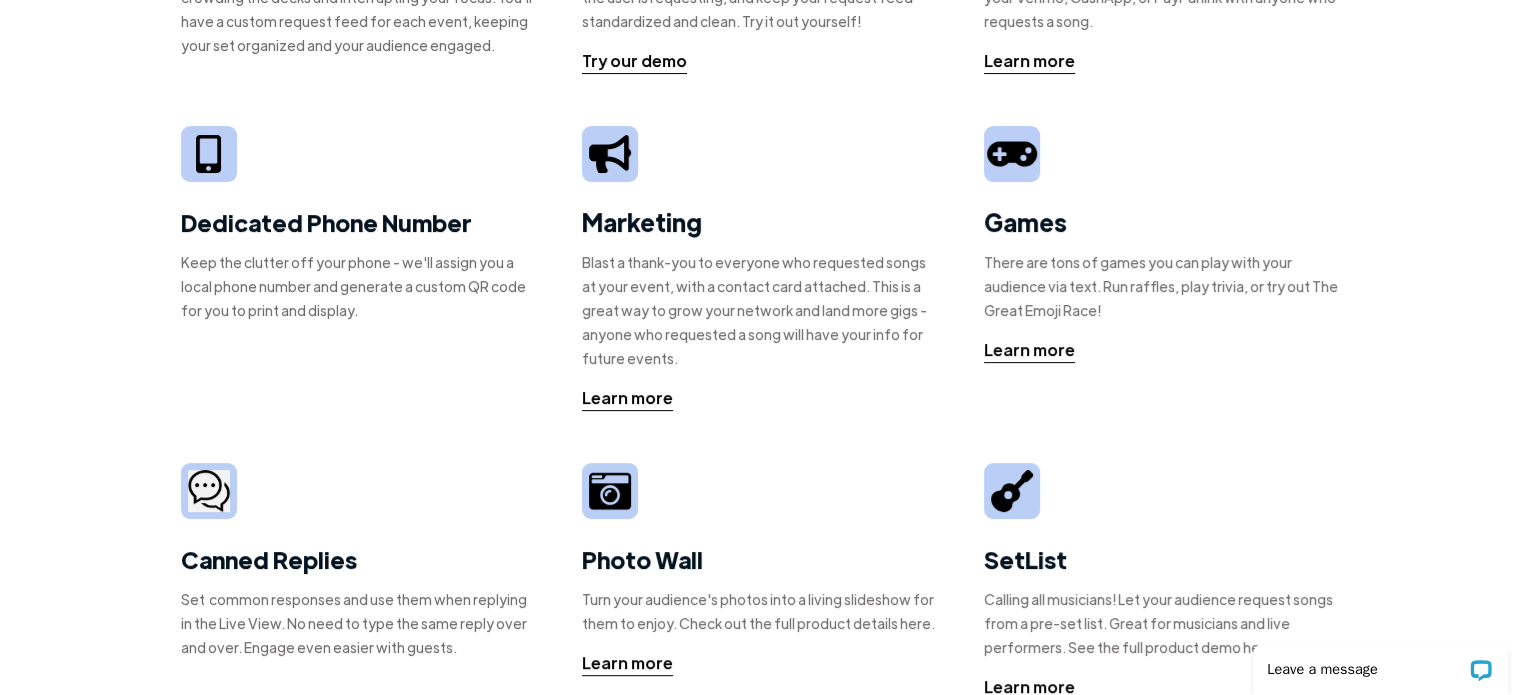scroll, scrollTop: 400, scrollLeft: 0, axis: vertical 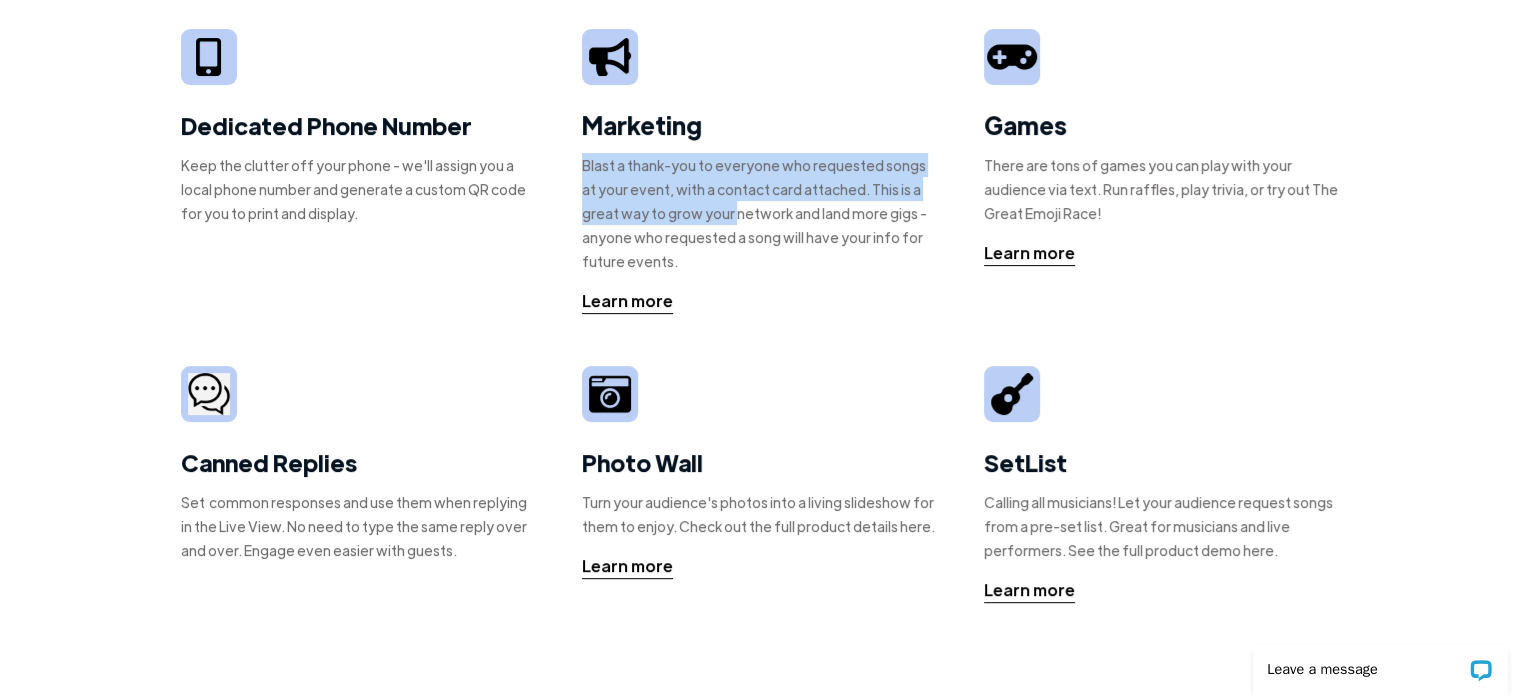 drag, startPoint x: 588, startPoint y: 161, endPoint x: 696, endPoint y: 223, distance: 124.53112 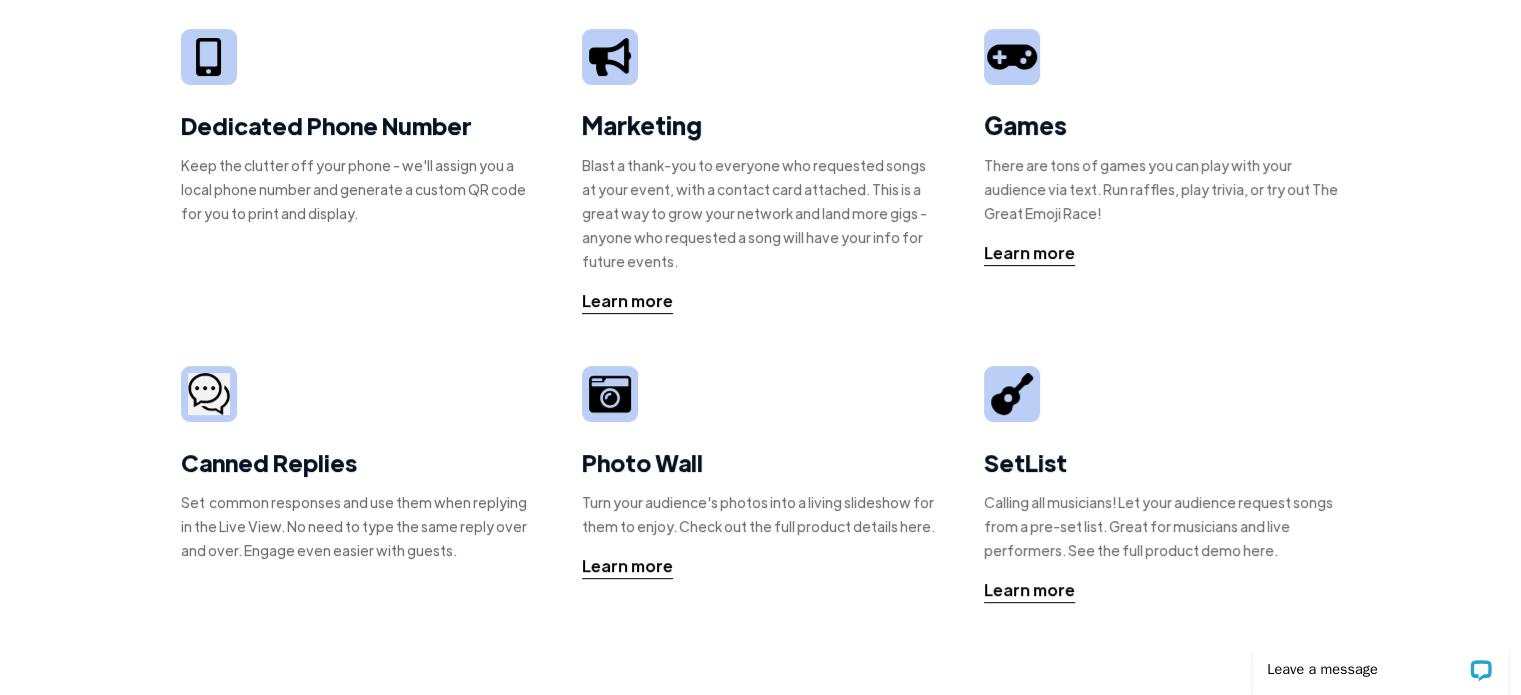 click on "Keep the clutter off your phone - we'll assign you a local phone number and generate a custom QR code for you to print and display." at bounding box center [359, 189] 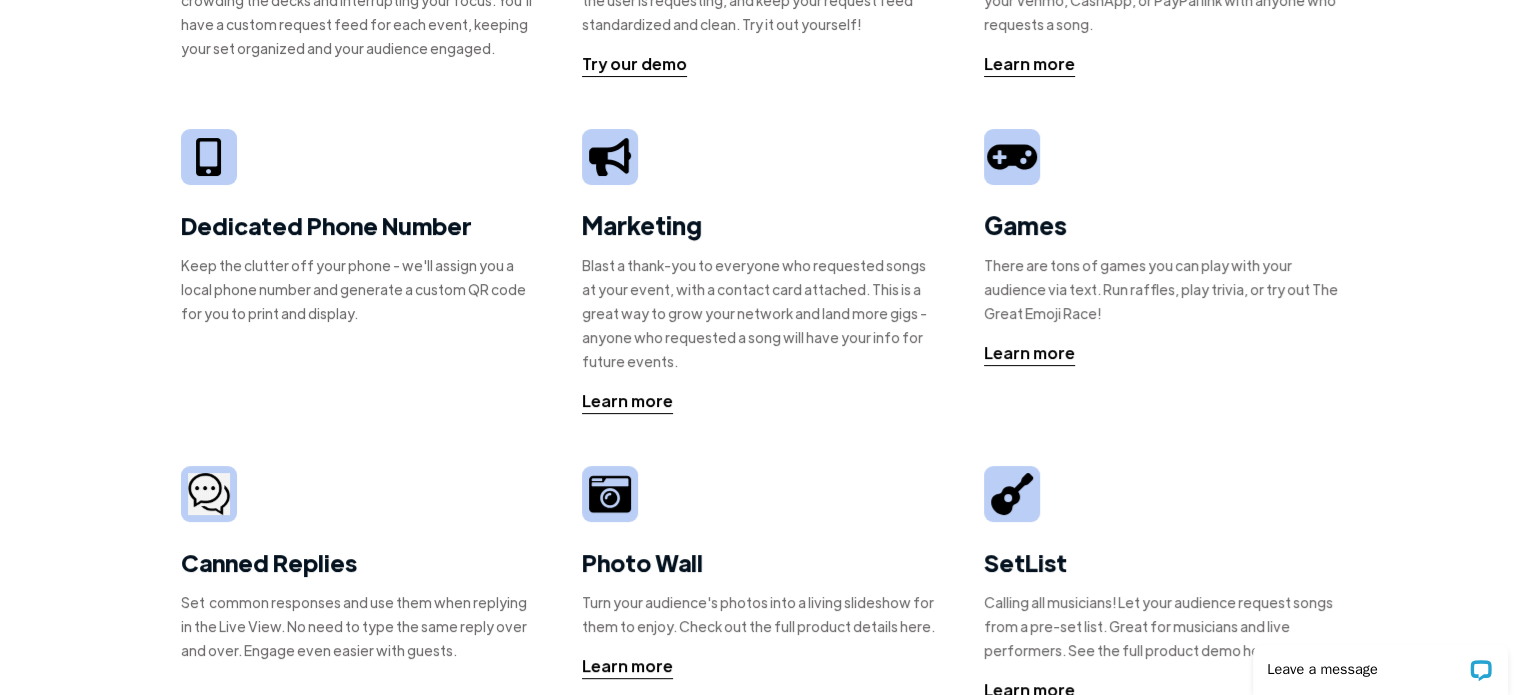 drag, startPoint x: 178, startPoint y: 103, endPoint x: 179, endPoint y: 130, distance: 27.018513 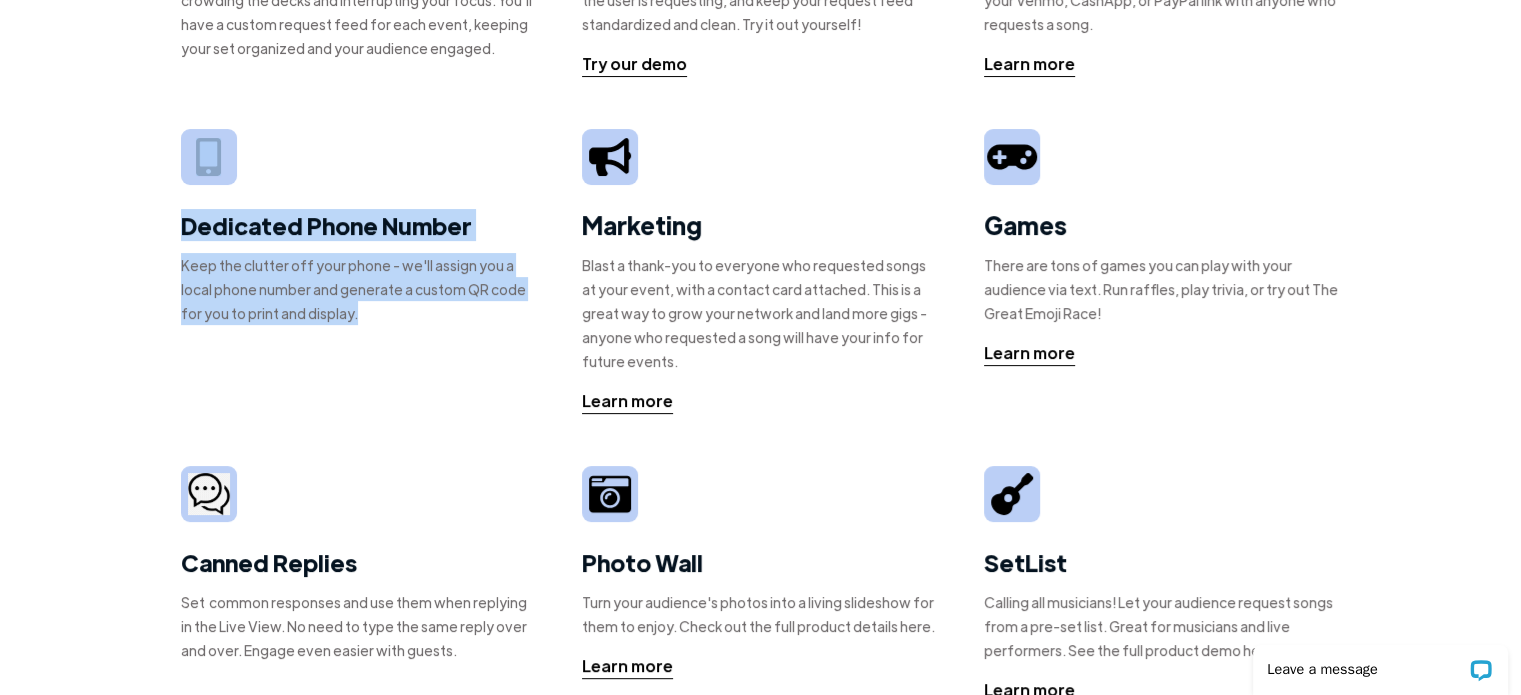 drag, startPoint x: 160, startPoint y: 151, endPoint x: 351, endPoint y: 329, distance: 261.0843 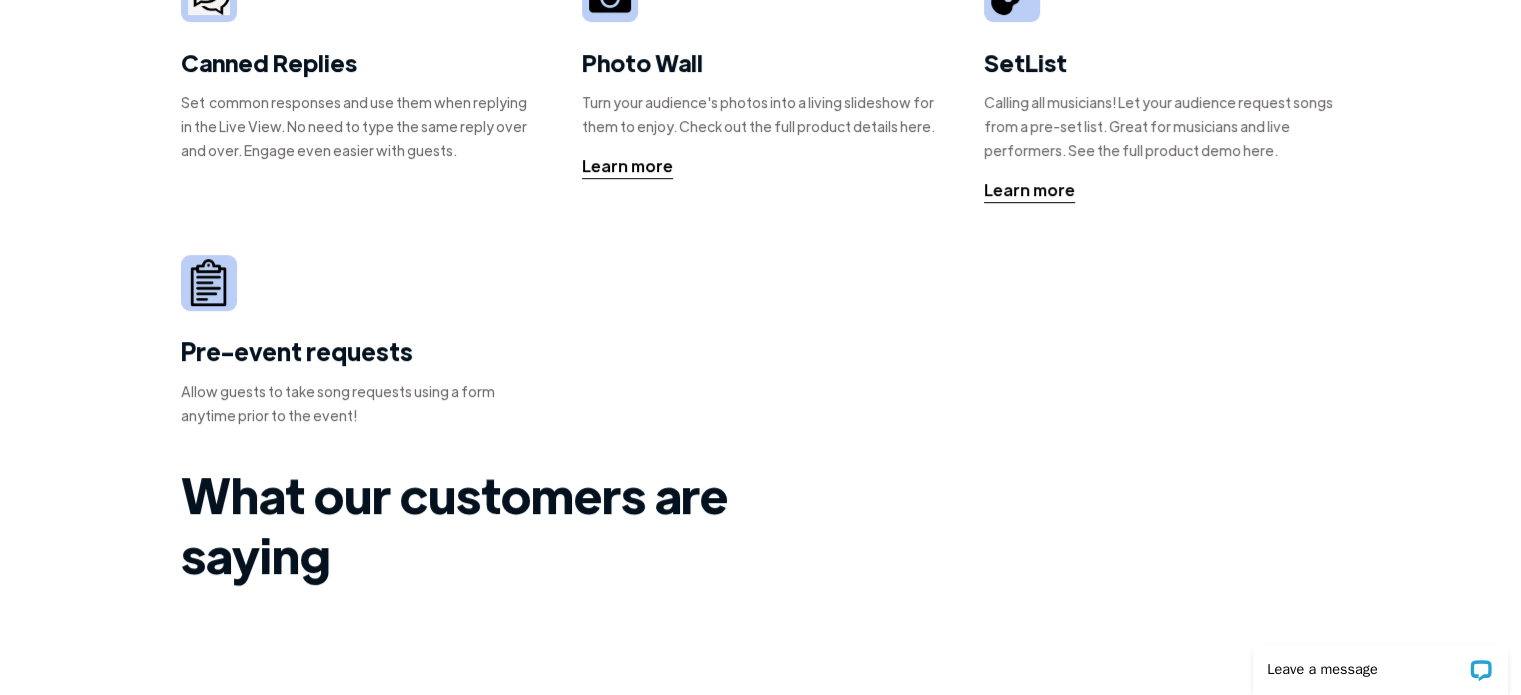 scroll, scrollTop: 700, scrollLeft: 0, axis: vertical 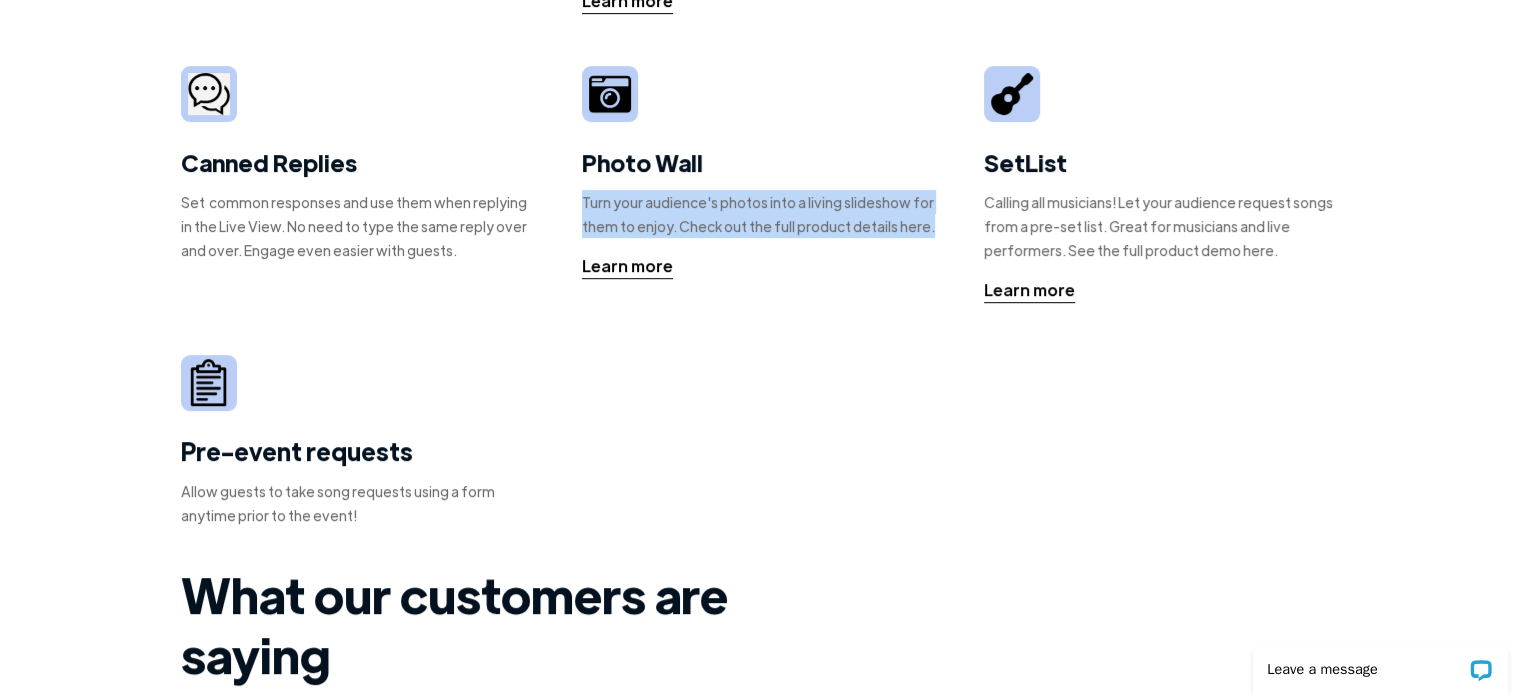 drag, startPoint x: 587, startPoint y: 197, endPoint x: 923, endPoint y: 233, distance: 337.92307 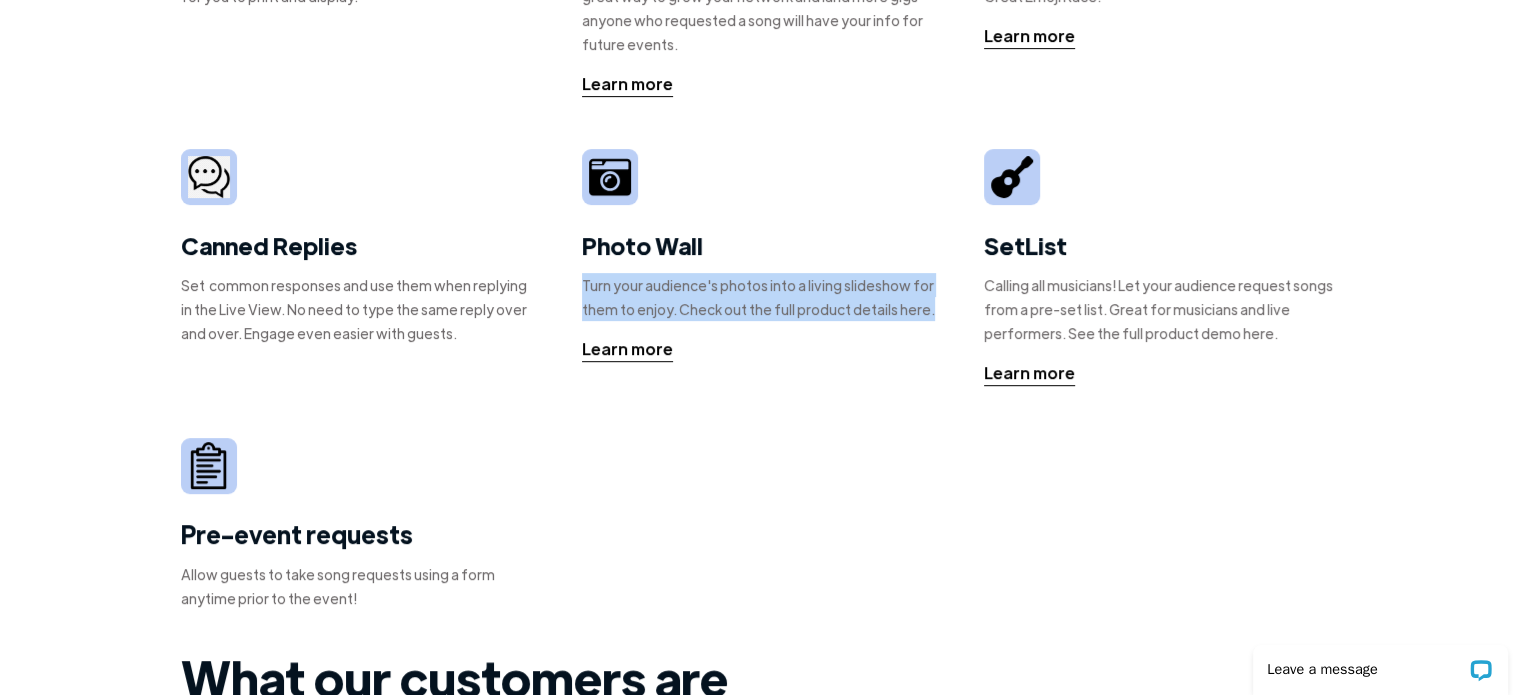 scroll, scrollTop: 500, scrollLeft: 0, axis: vertical 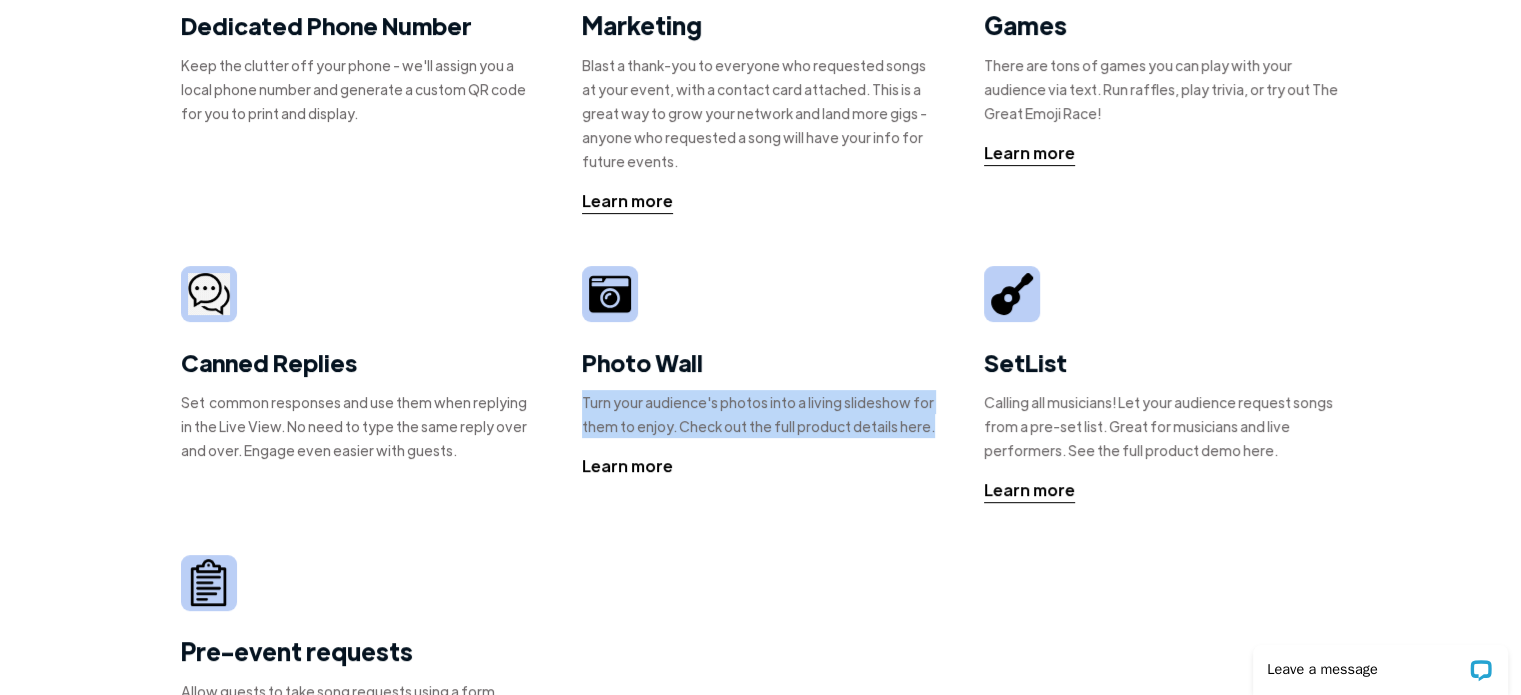 click on "Learn more" at bounding box center [627, 466] 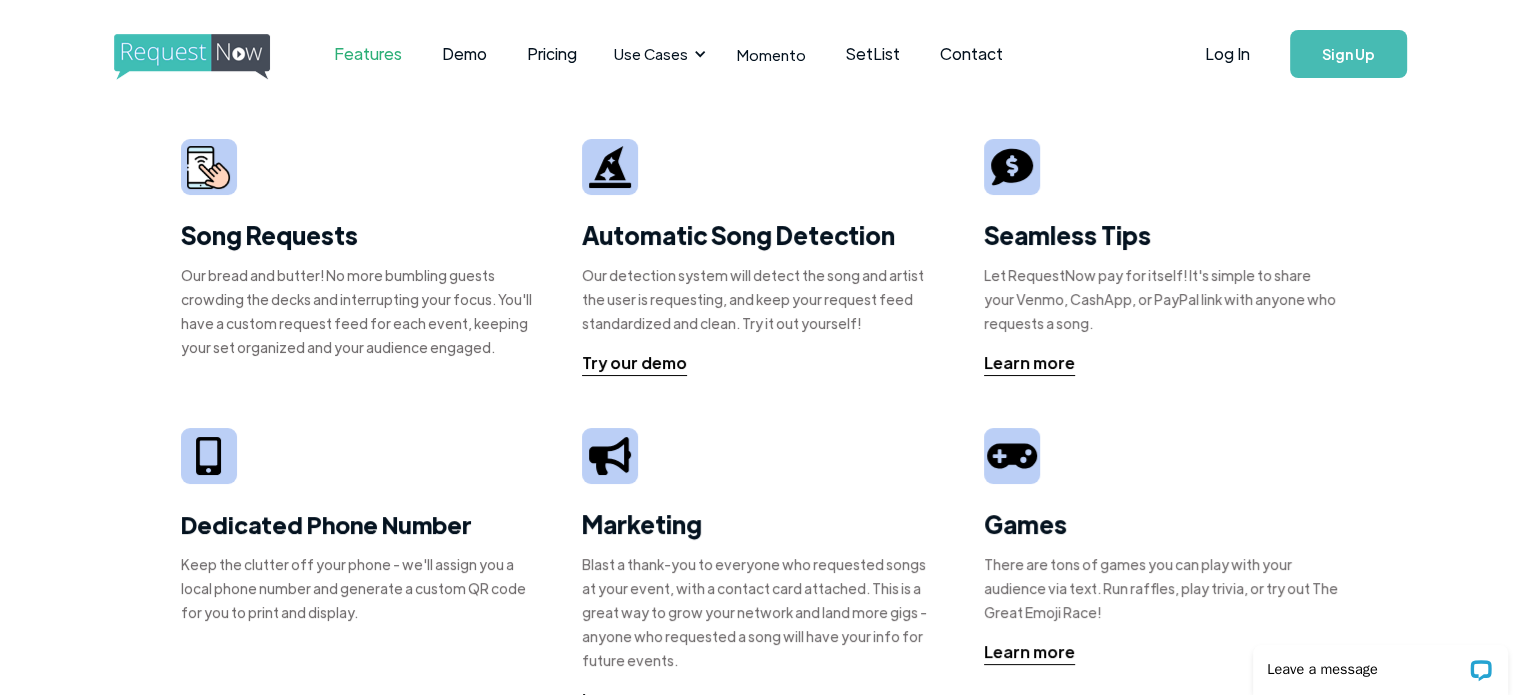 scroll, scrollTop: 0, scrollLeft: 0, axis: both 